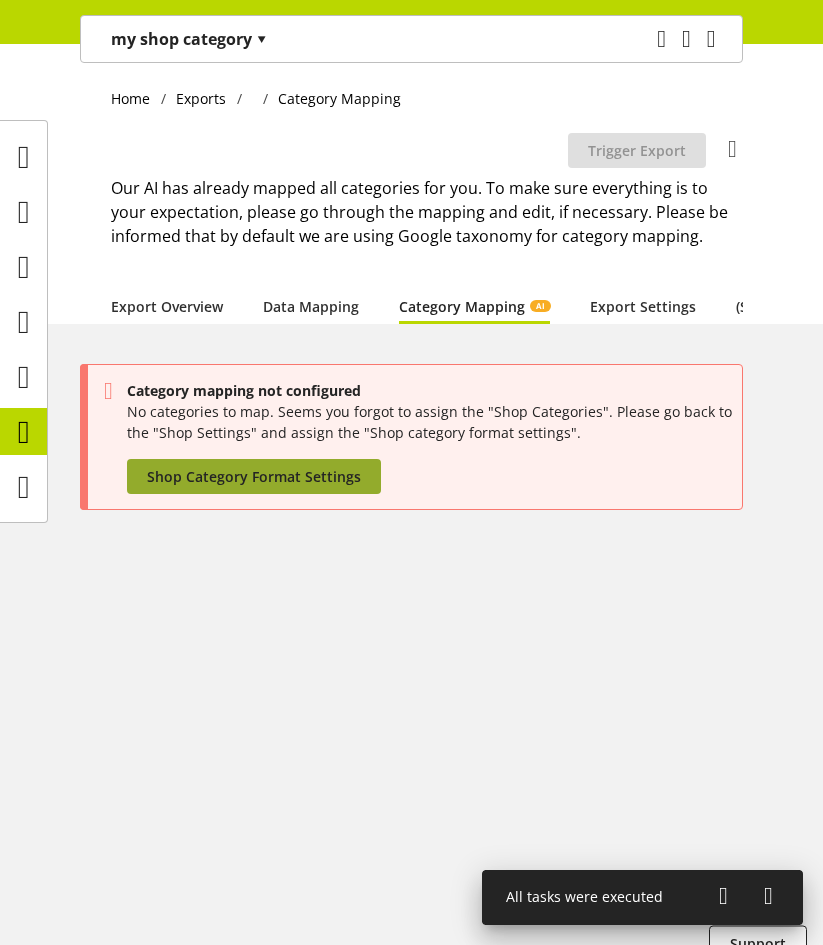 scroll, scrollTop: 0, scrollLeft: 0, axis: both 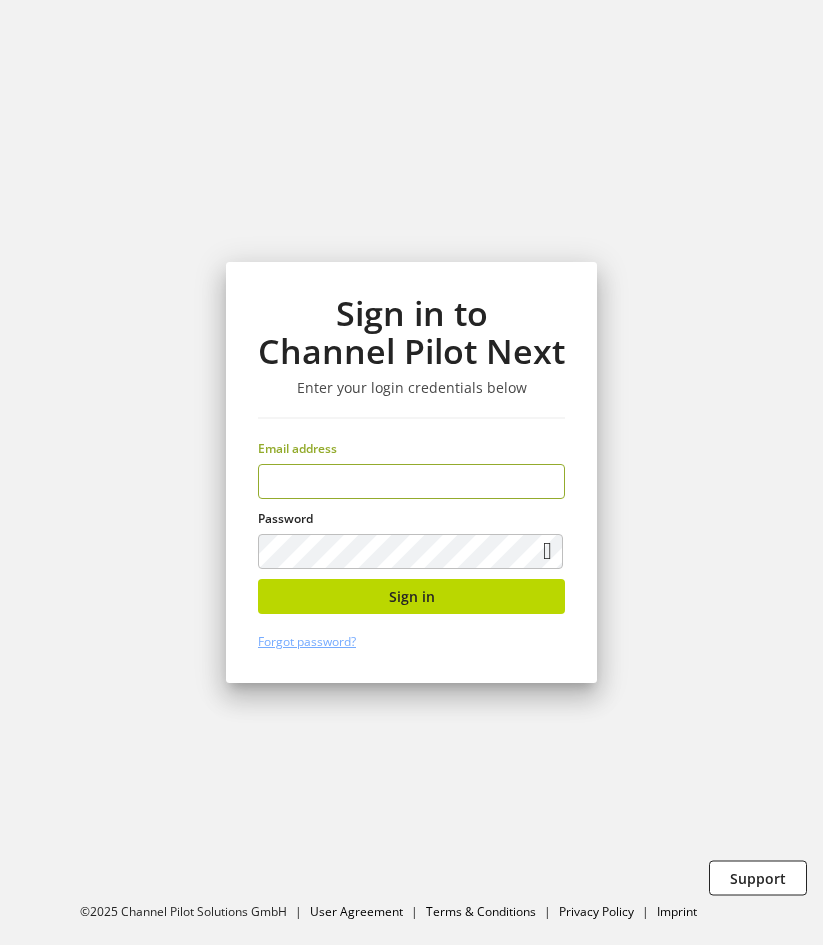 click at bounding box center [411, 481] 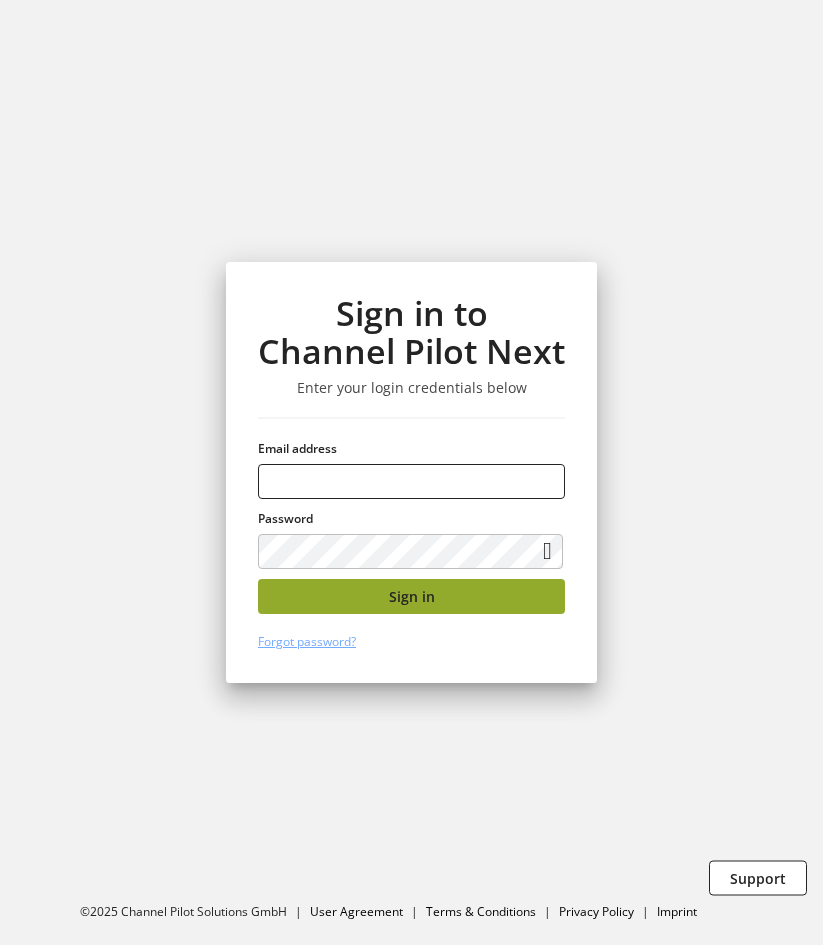 type on "**********" 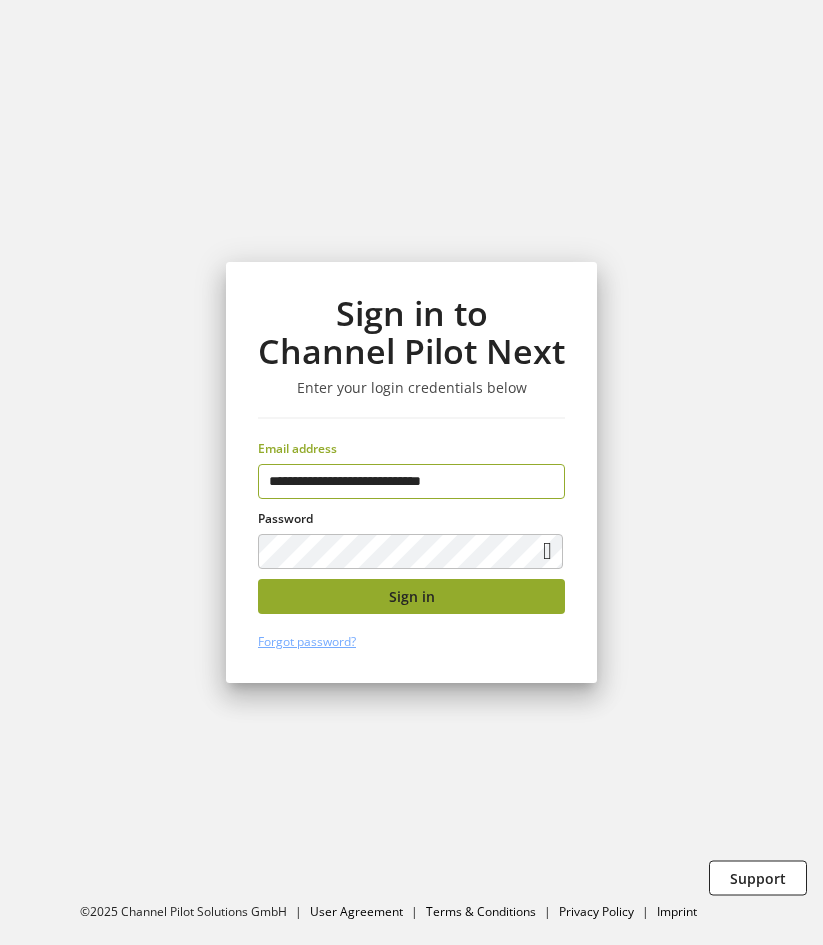 click on "Sign in" at bounding box center (411, 596) 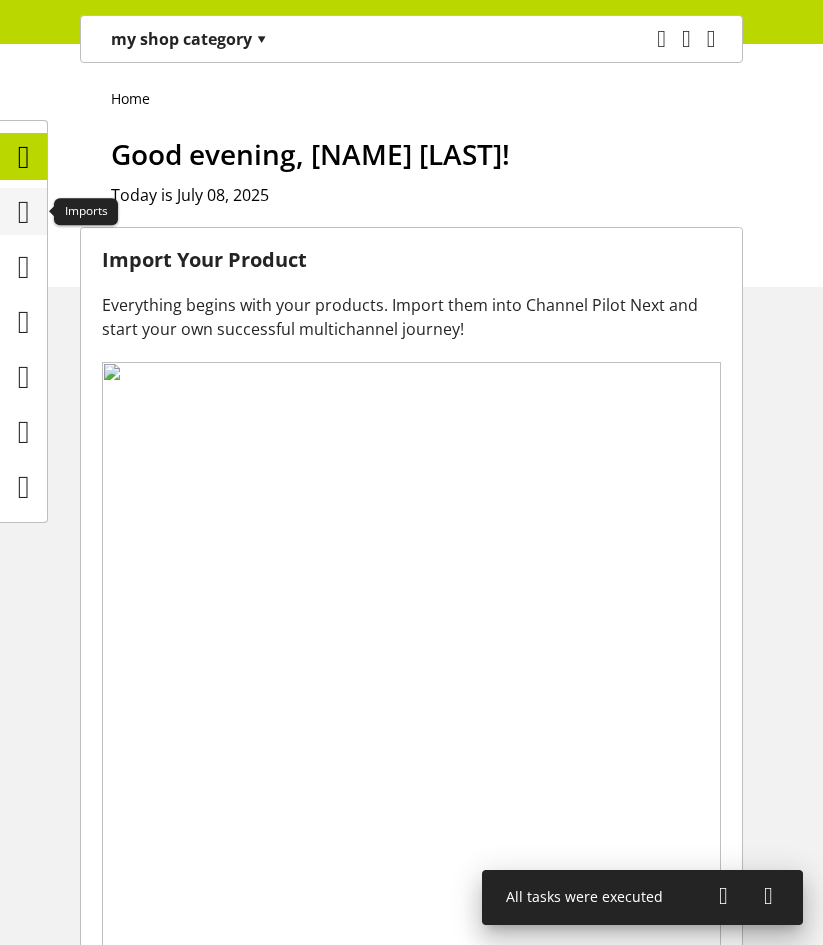 click at bounding box center (24, 212) 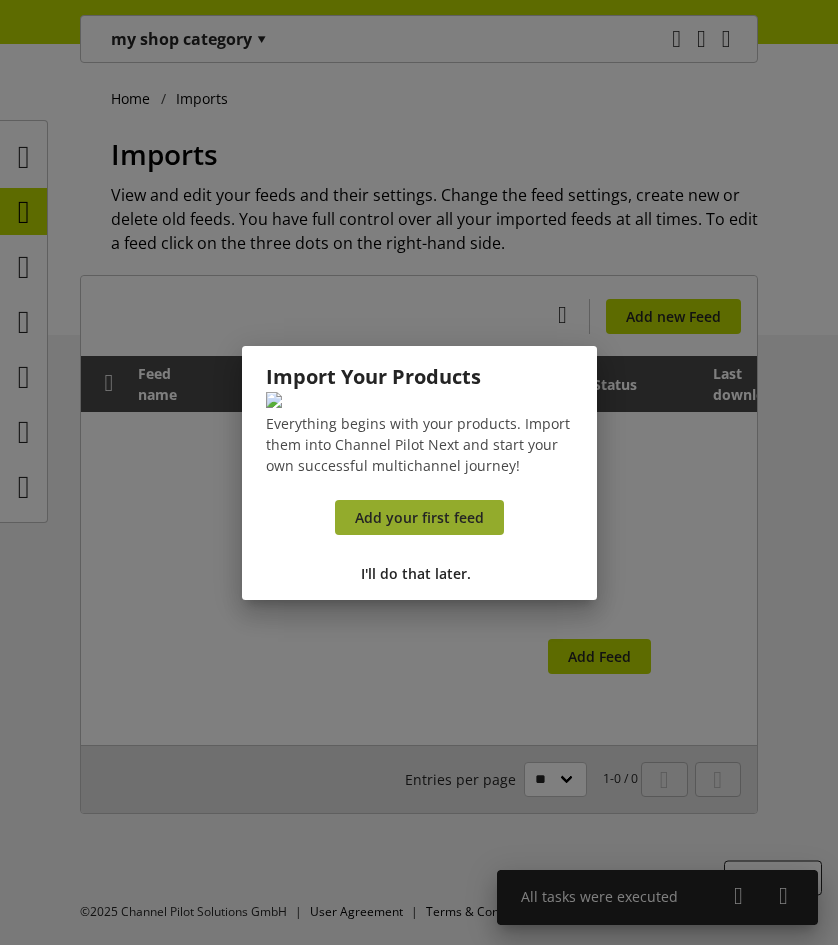 click on "Add your first feed" at bounding box center (419, 517) 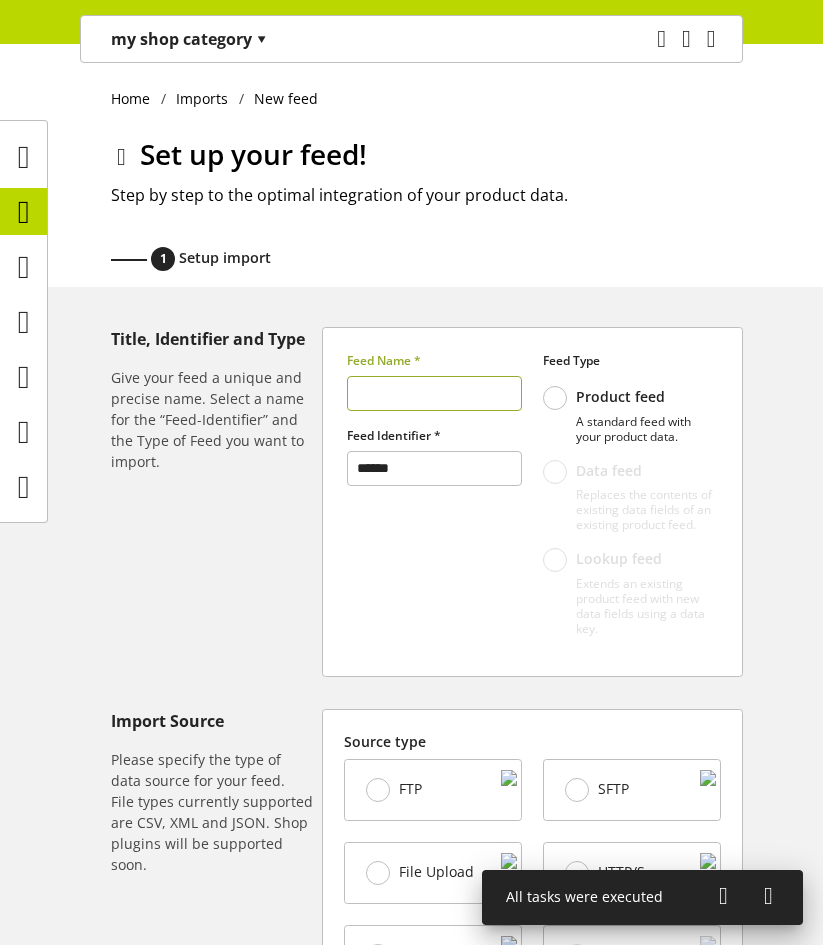 click at bounding box center (434, 393) 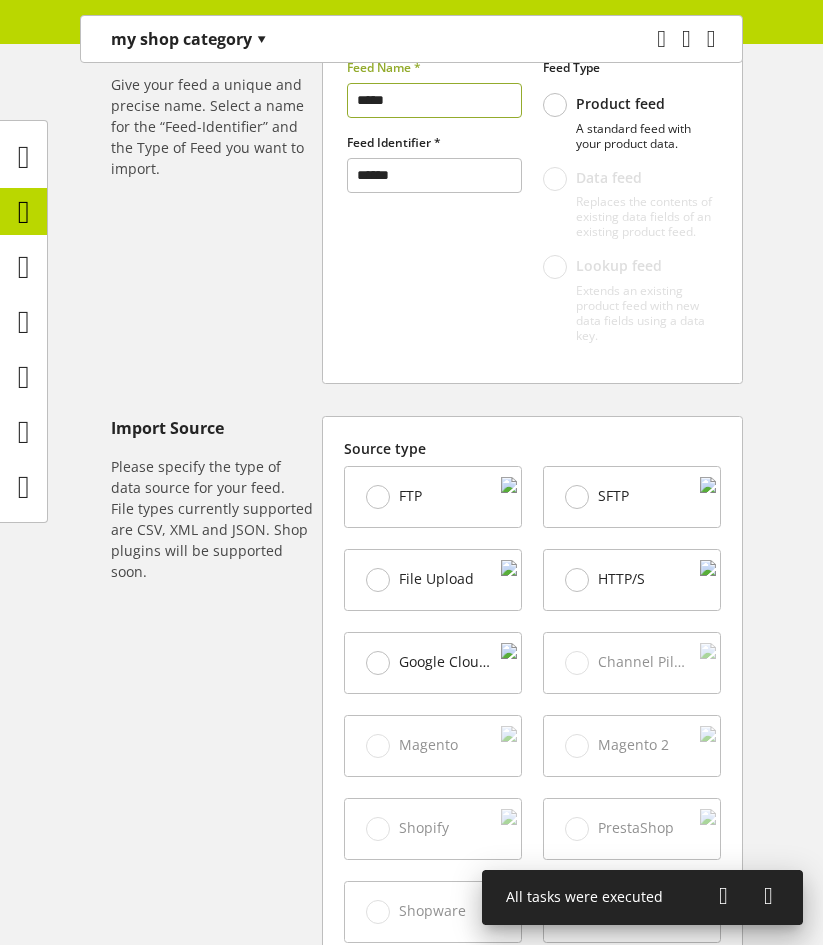 scroll, scrollTop: 300, scrollLeft: 0, axis: vertical 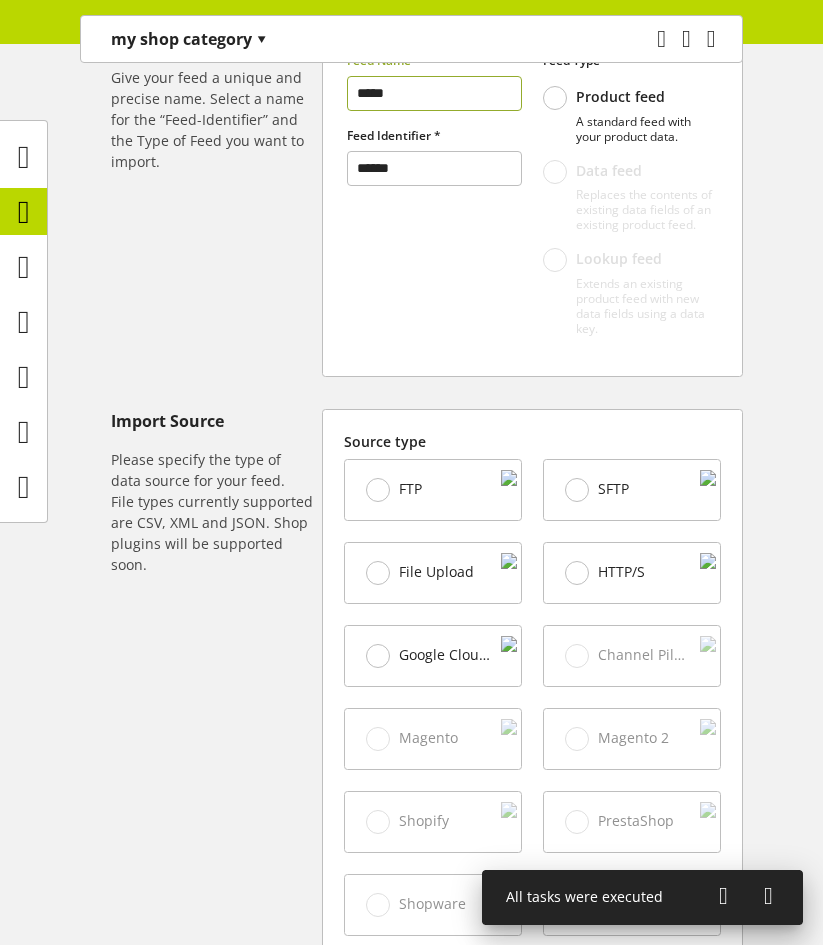 type on "*****" 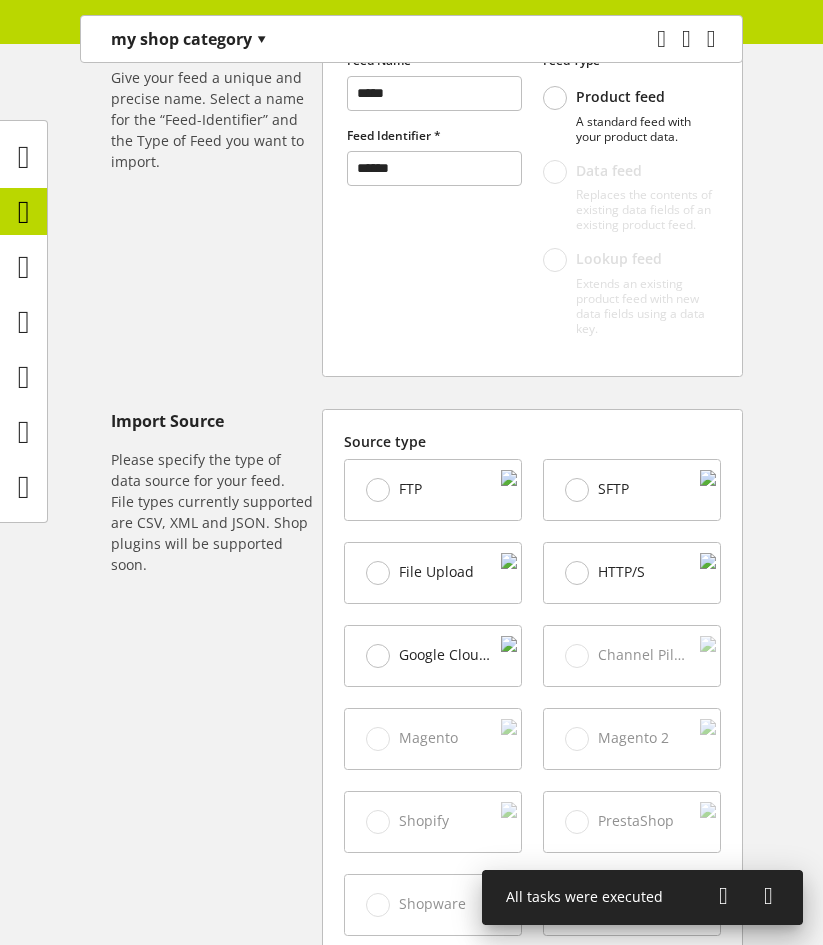 drag, startPoint x: 392, startPoint y: 649, endPoint x: 405, endPoint y: 587, distance: 63.348244 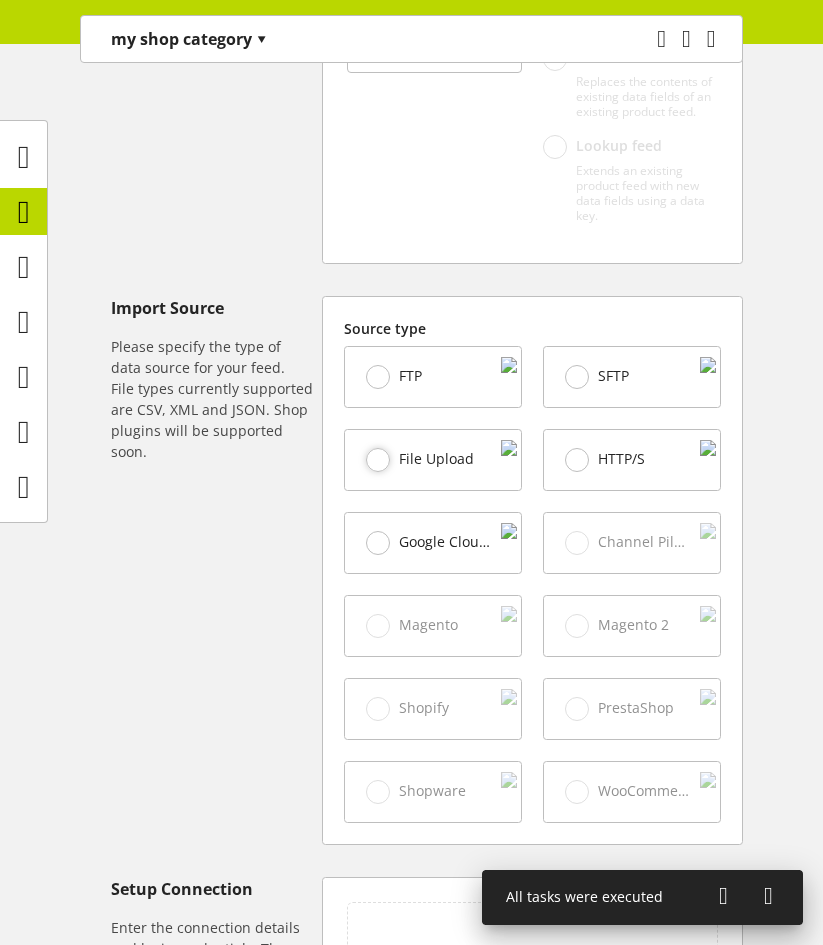 scroll, scrollTop: 700, scrollLeft: 0, axis: vertical 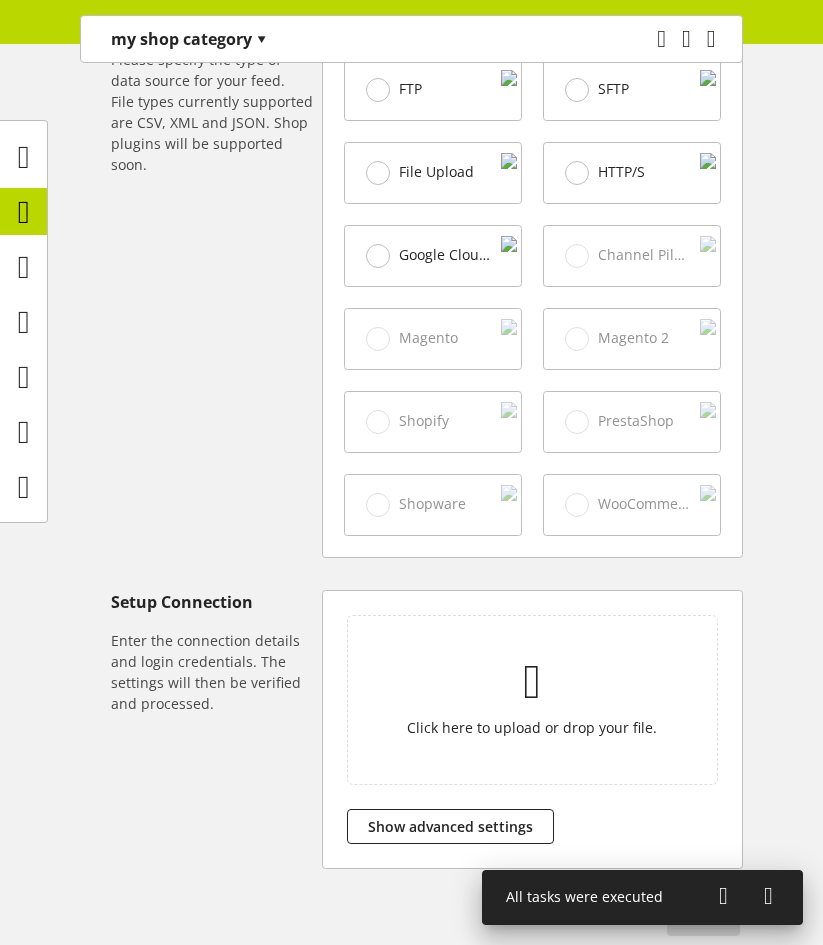 click on "File Upload" at bounding box center [433, 90] 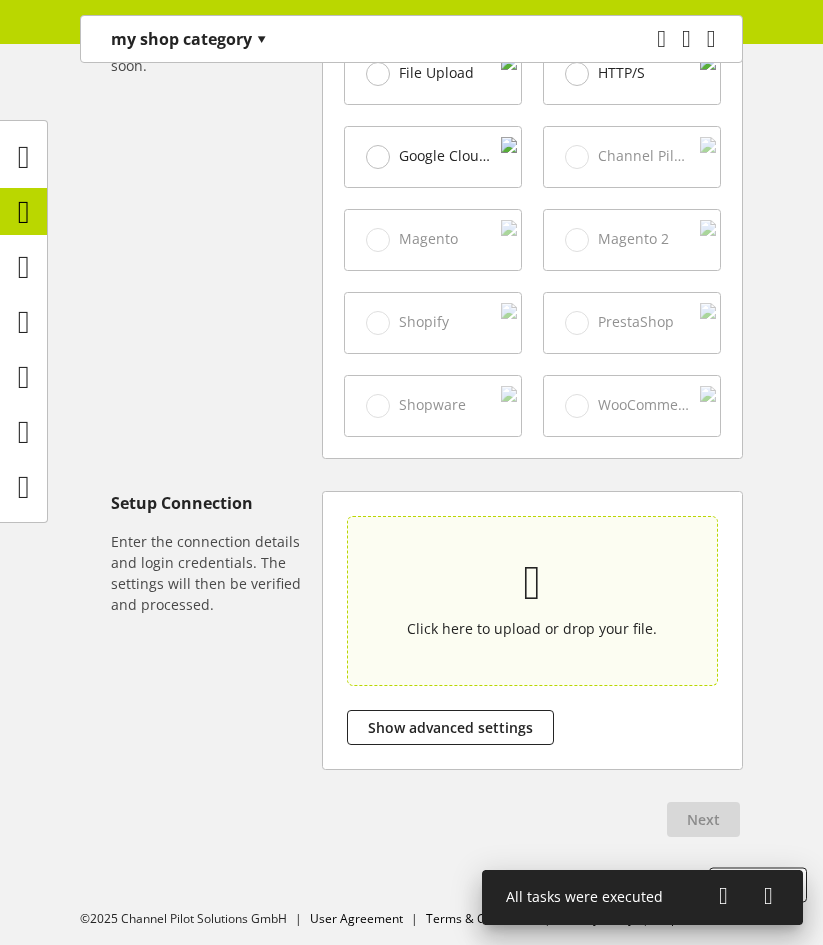 scroll, scrollTop: 800, scrollLeft: 0, axis: vertical 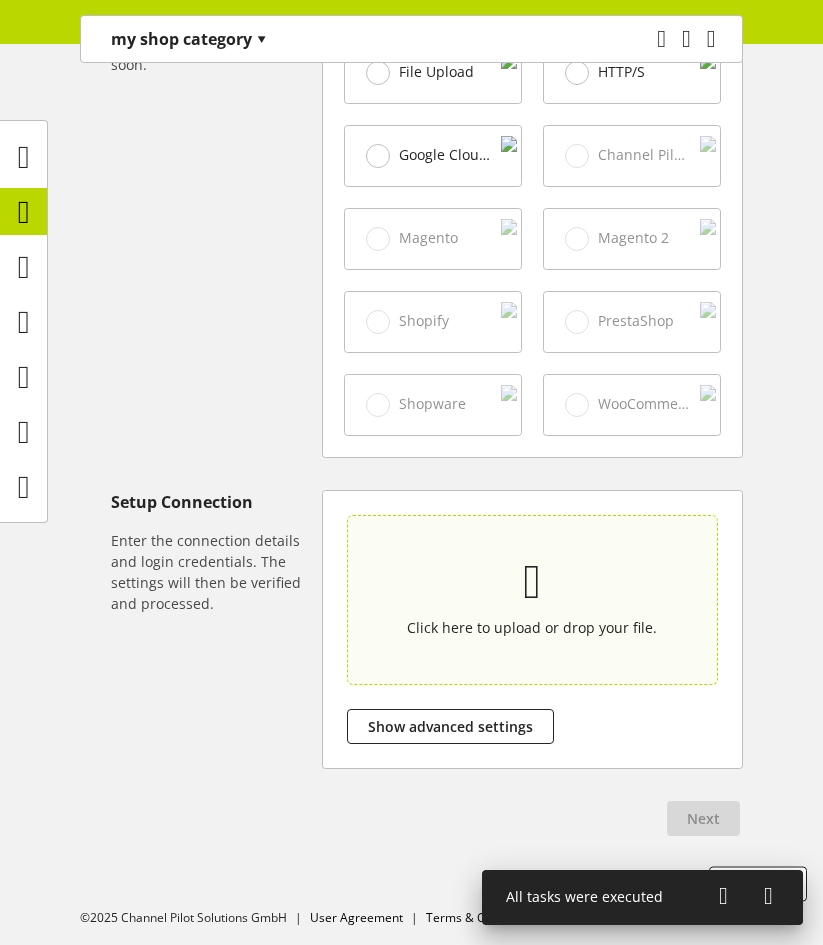 click on "Click here to upload or drop your file." at bounding box center [532, 599] 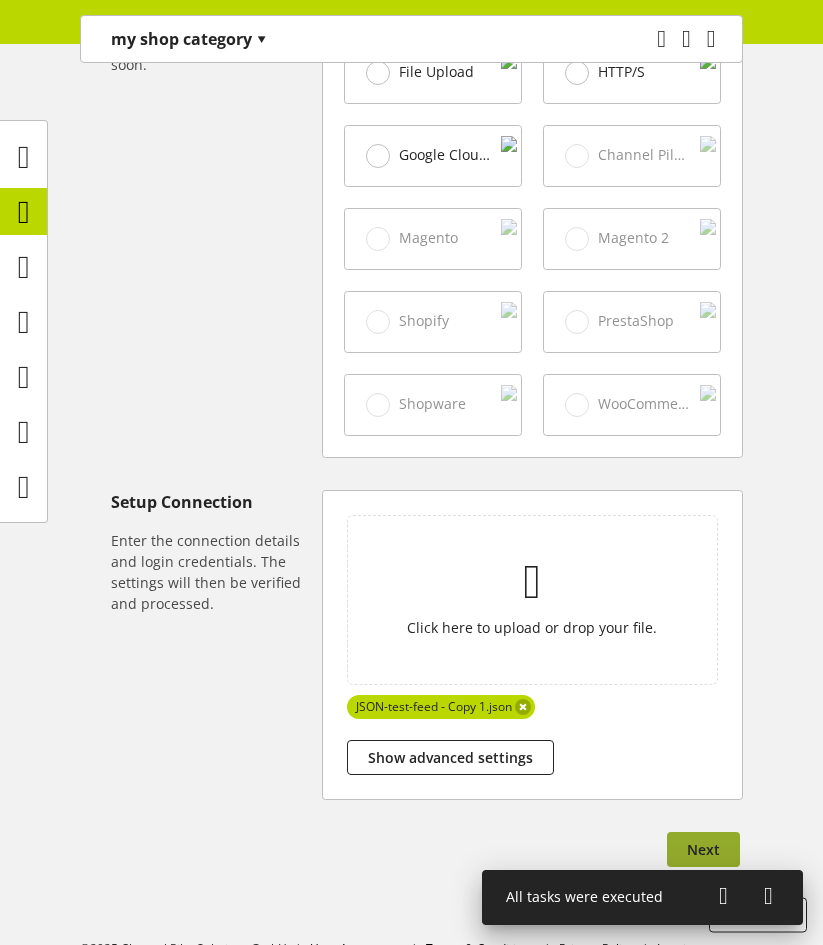 click on "Next" at bounding box center [703, 849] 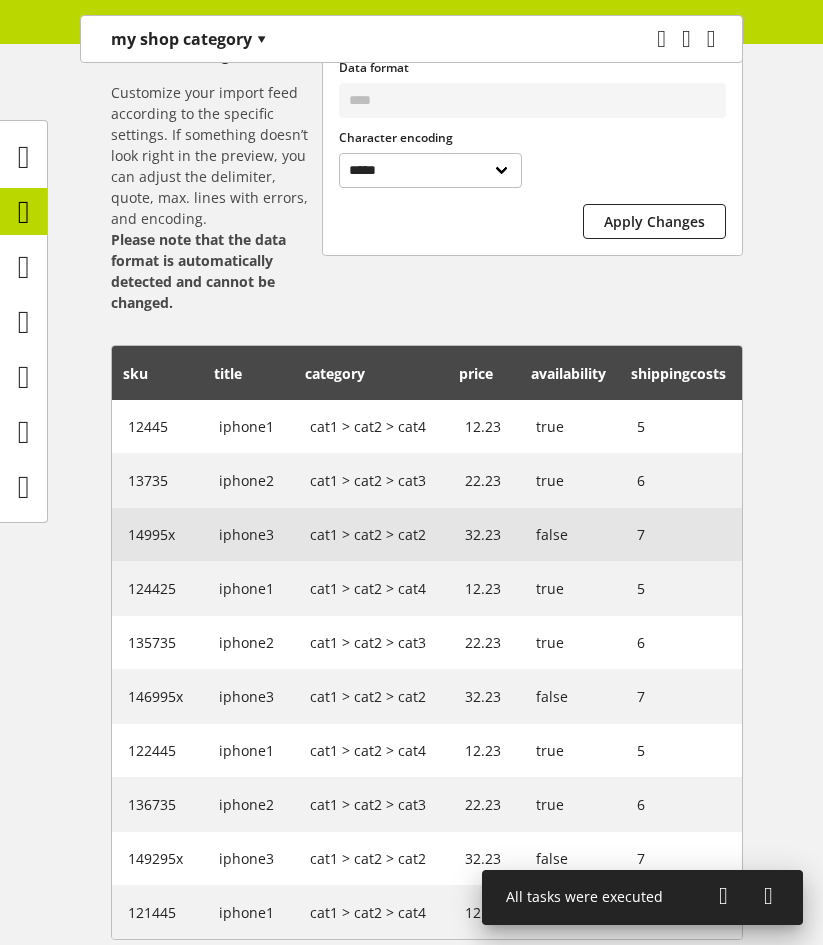 scroll, scrollTop: 469, scrollLeft: 0, axis: vertical 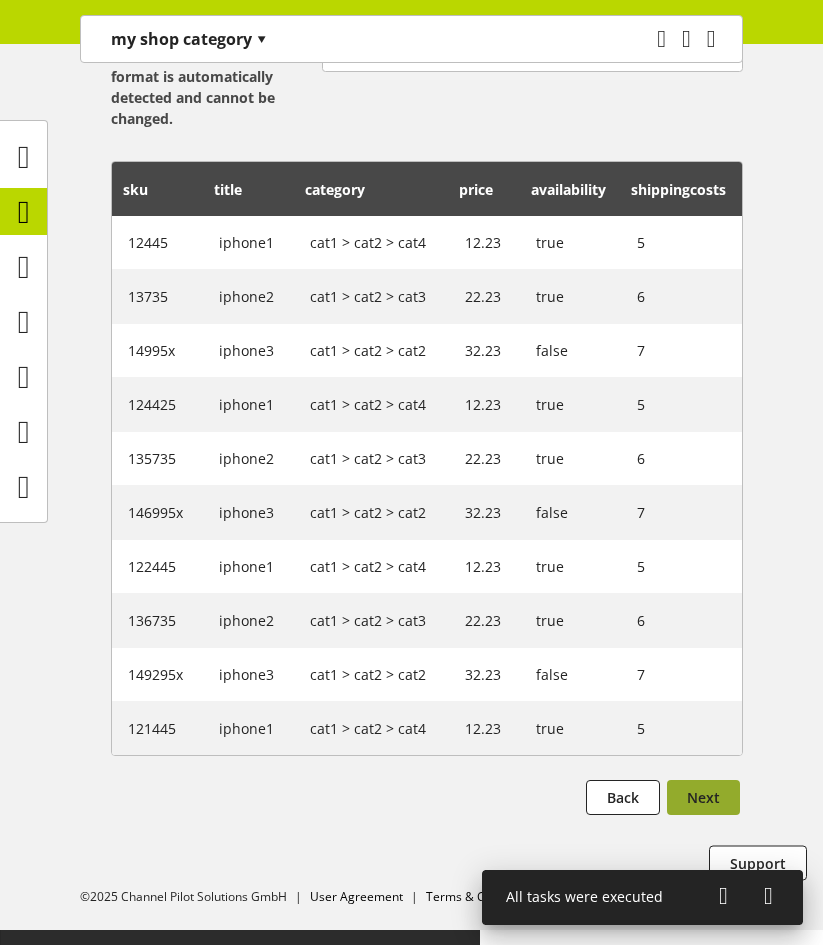 click on "Next" at bounding box center (703, 797) 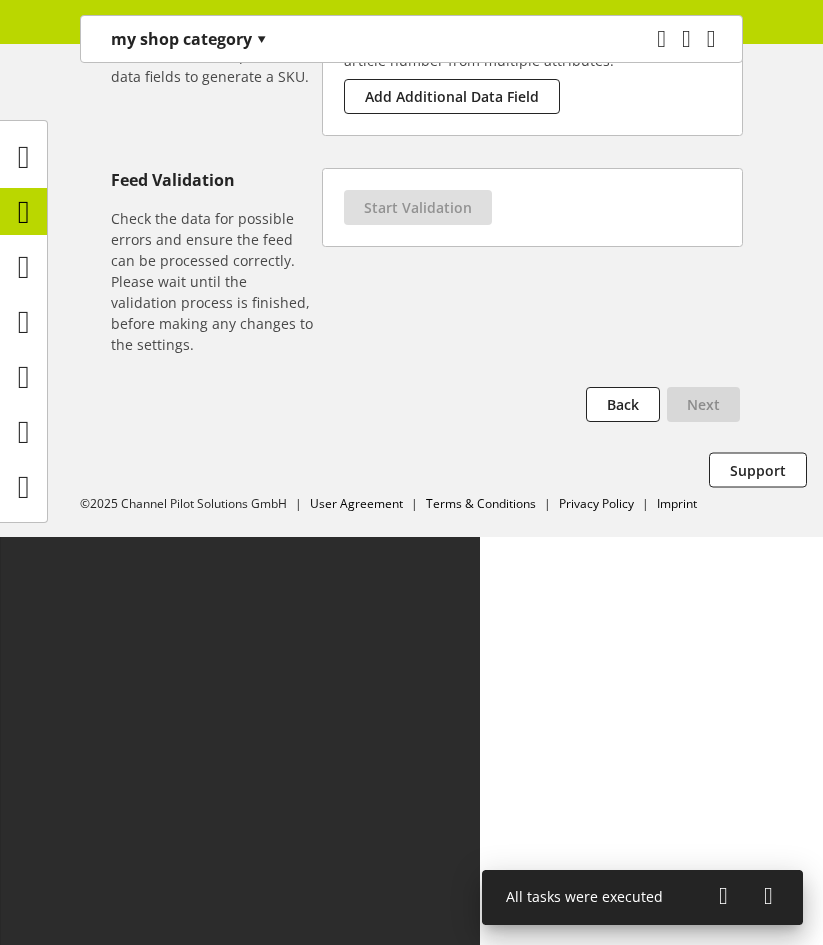 scroll, scrollTop: 0, scrollLeft: 0, axis: both 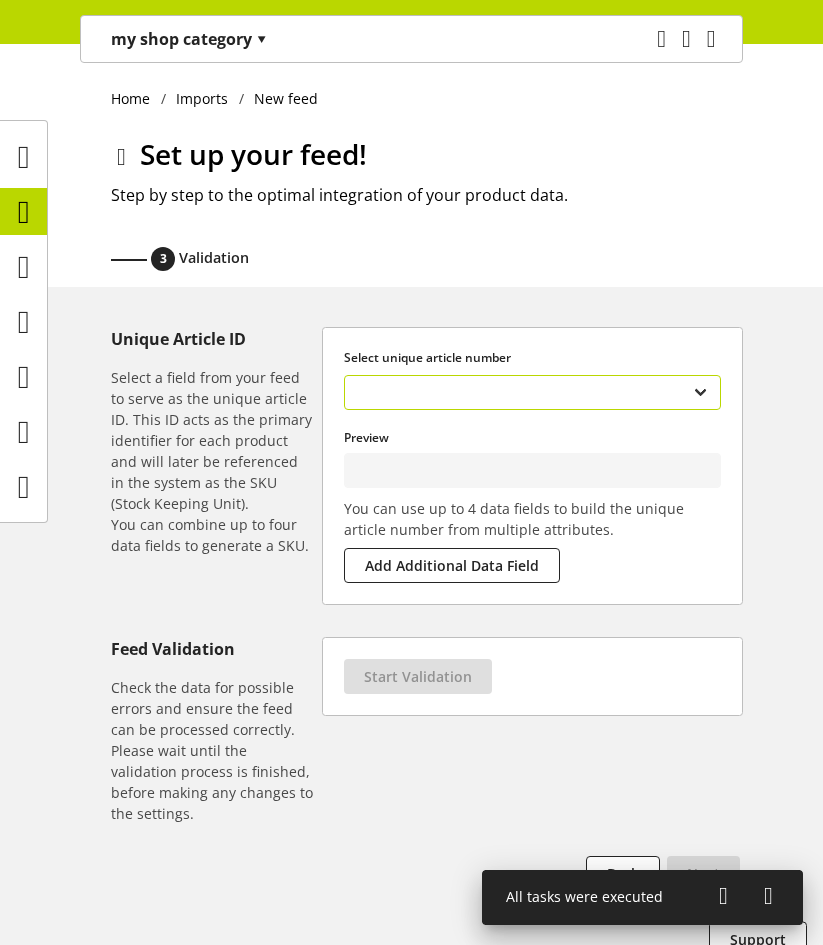 click on "**********" at bounding box center (532, 392) 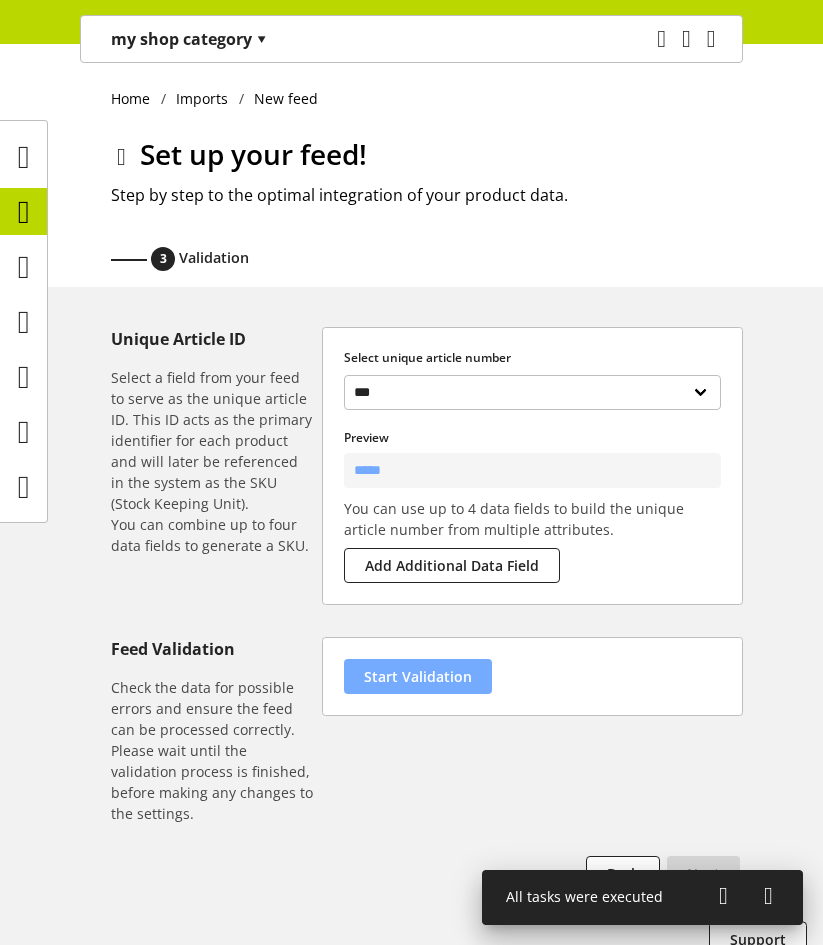 click on "Start Validation" at bounding box center (418, 676) 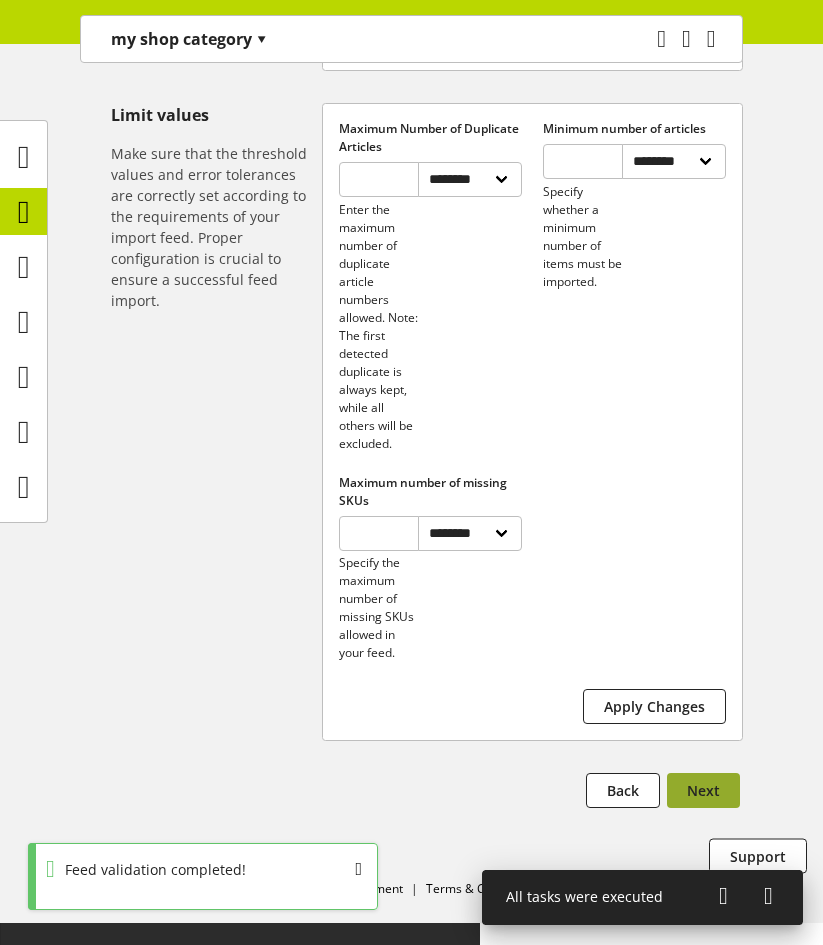 scroll, scrollTop: 868, scrollLeft: 0, axis: vertical 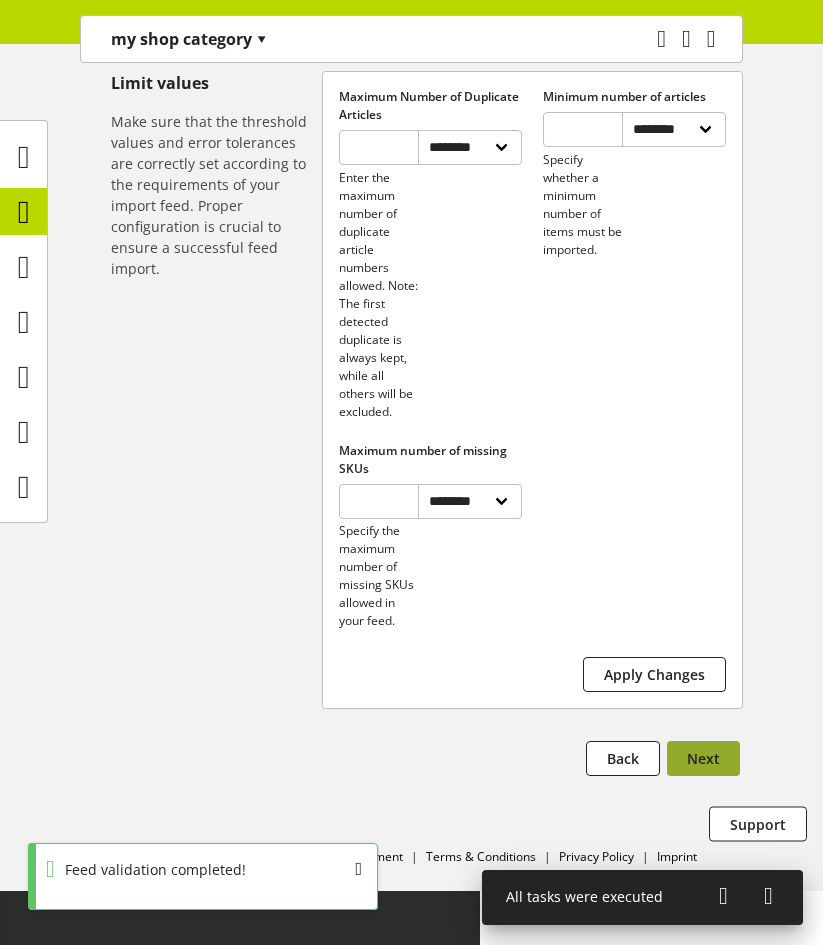 click on "Next" at bounding box center (703, 758) 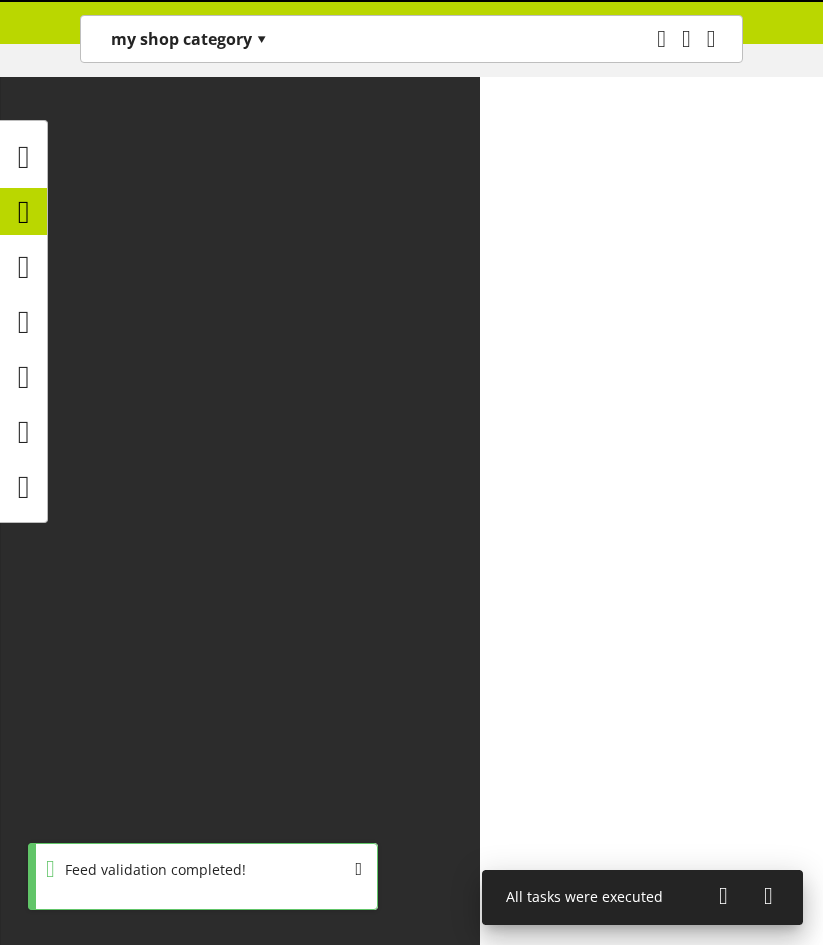 scroll, scrollTop: 0, scrollLeft: 0, axis: both 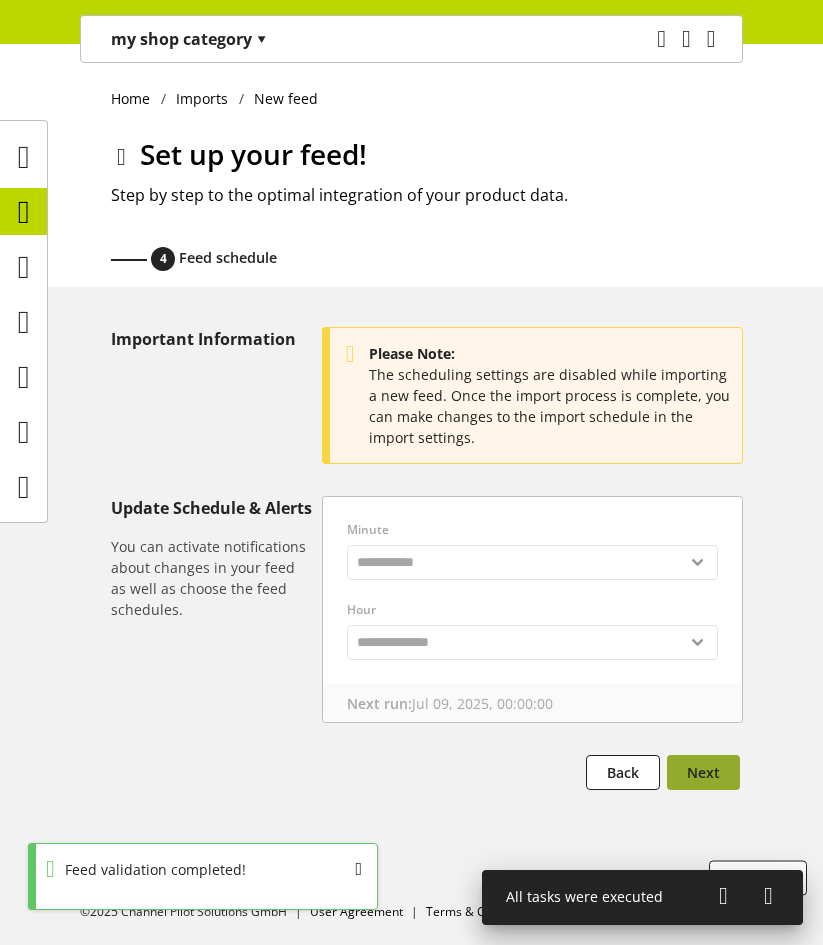 click on "Next" at bounding box center [703, 772] 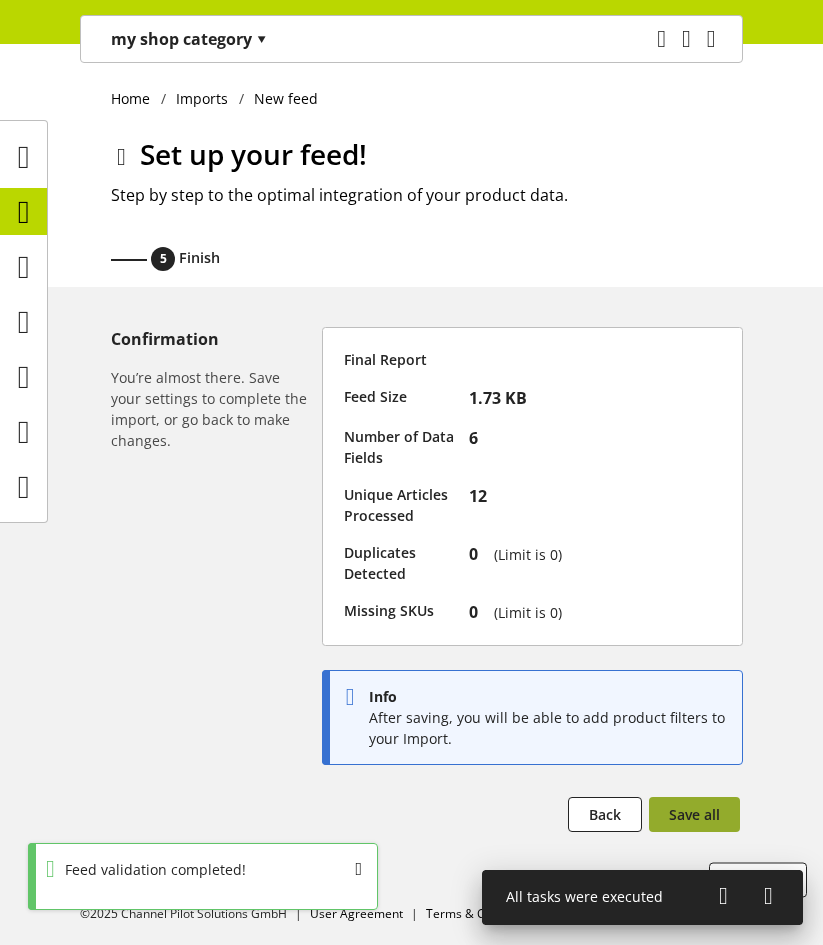 click on "Save all" at bounding box center (694, 814) 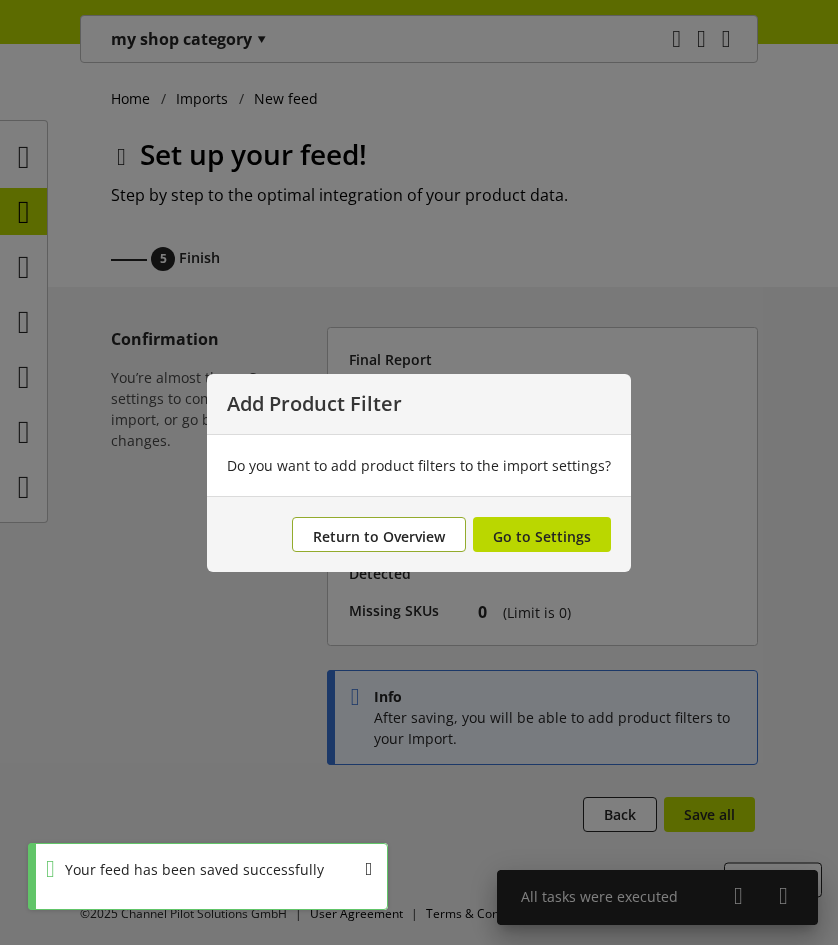click on "Return to Overview" at bounding box center [379, 536] 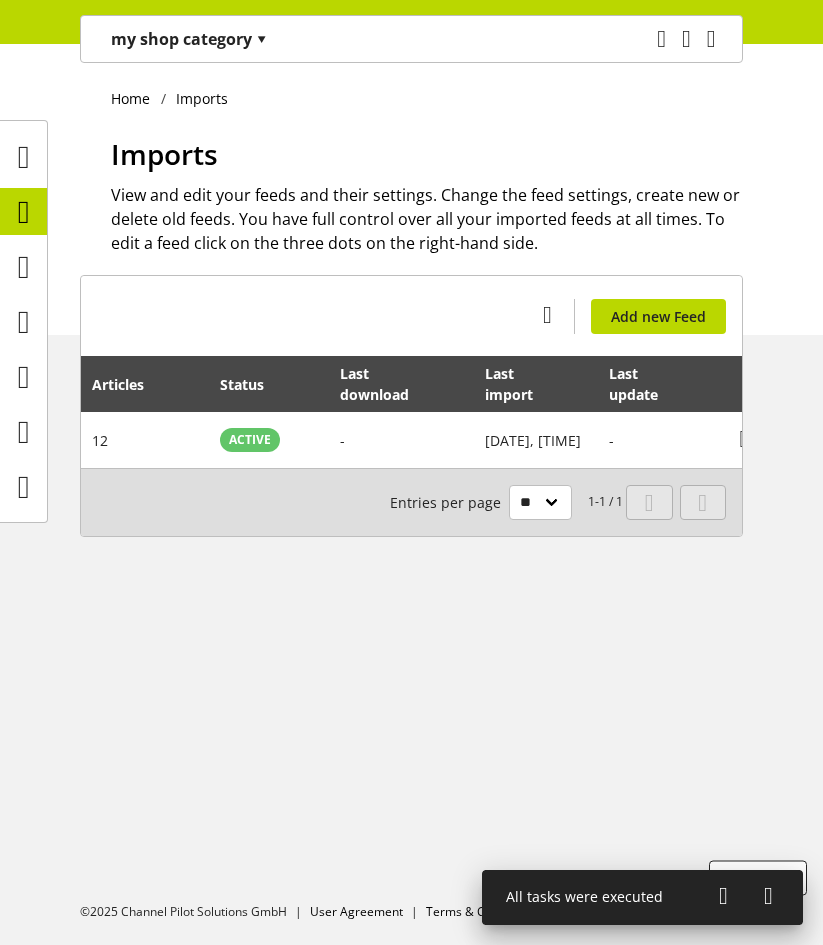 scroll, scrollTop: 0, scrollLeft: 399, axis: horizontal 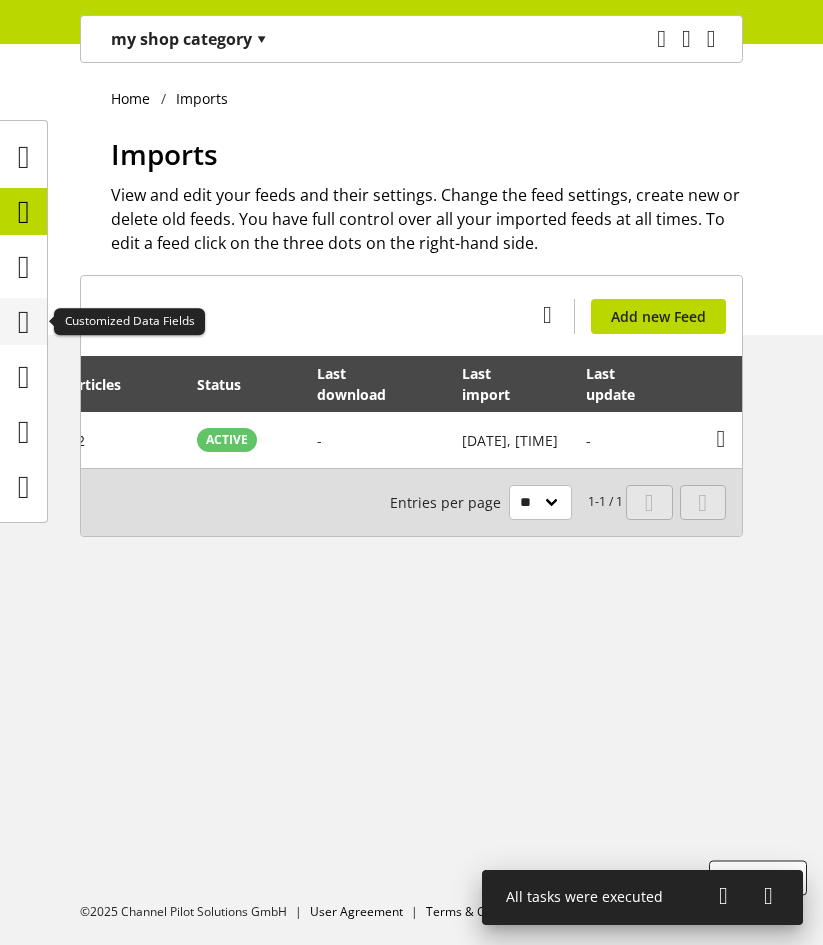 click at bounding box center [24, 322] 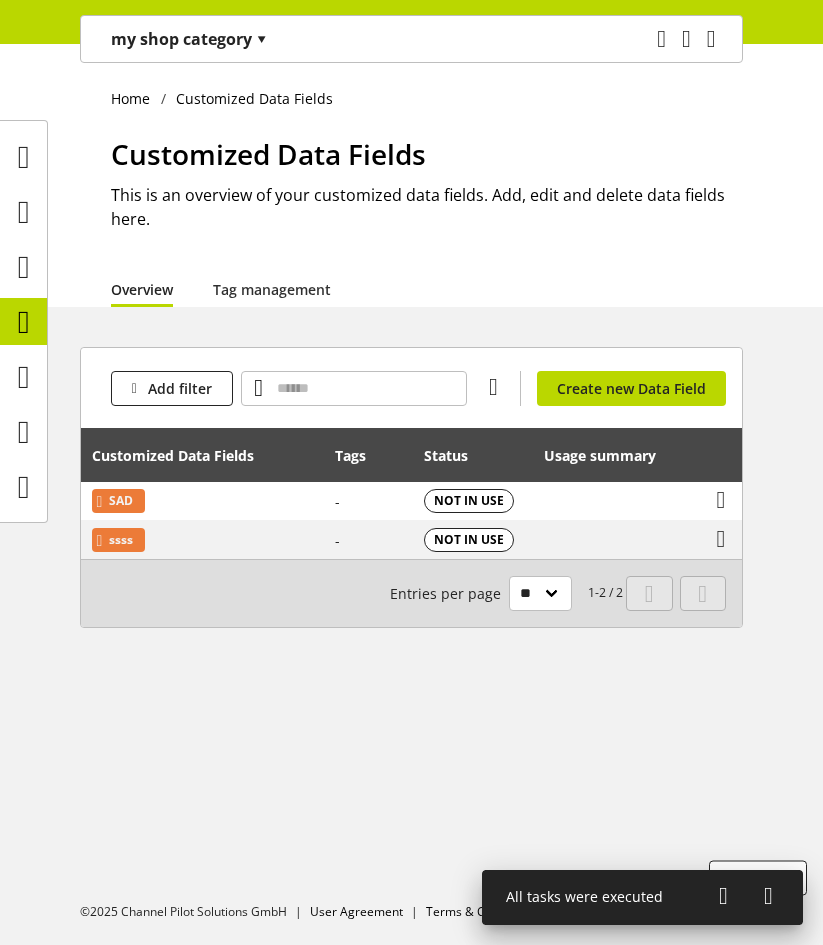 click on "my shop category ▾" at bounding box center (189, 39) 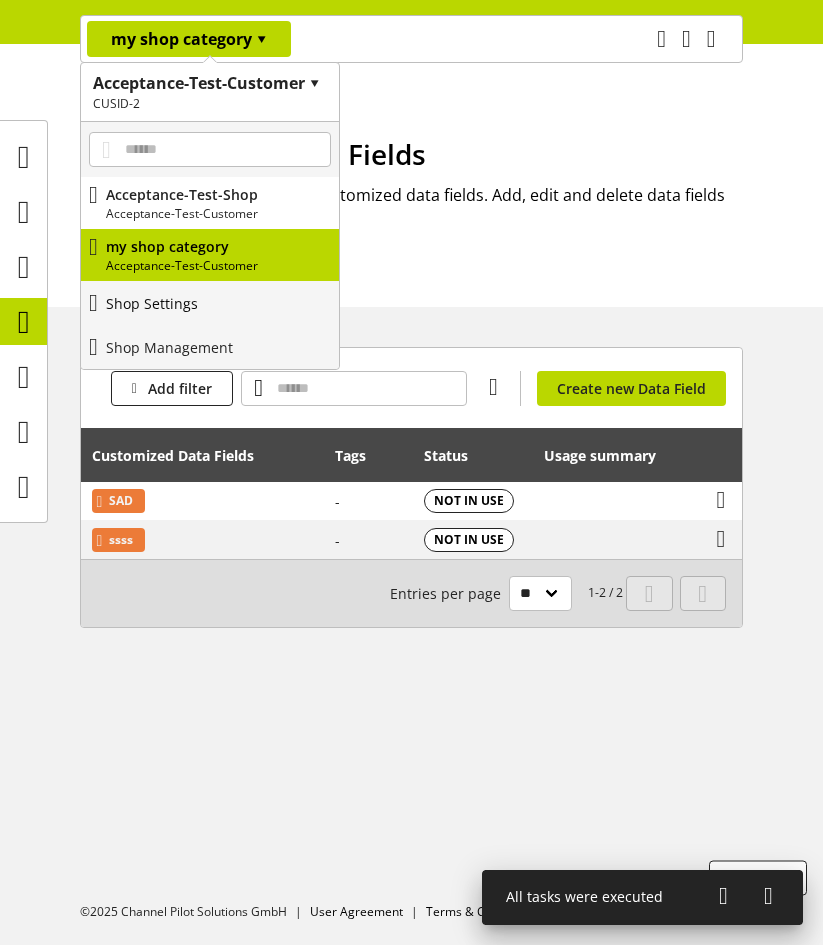 click on "Shop Settings" at bounding box center (210, 303) 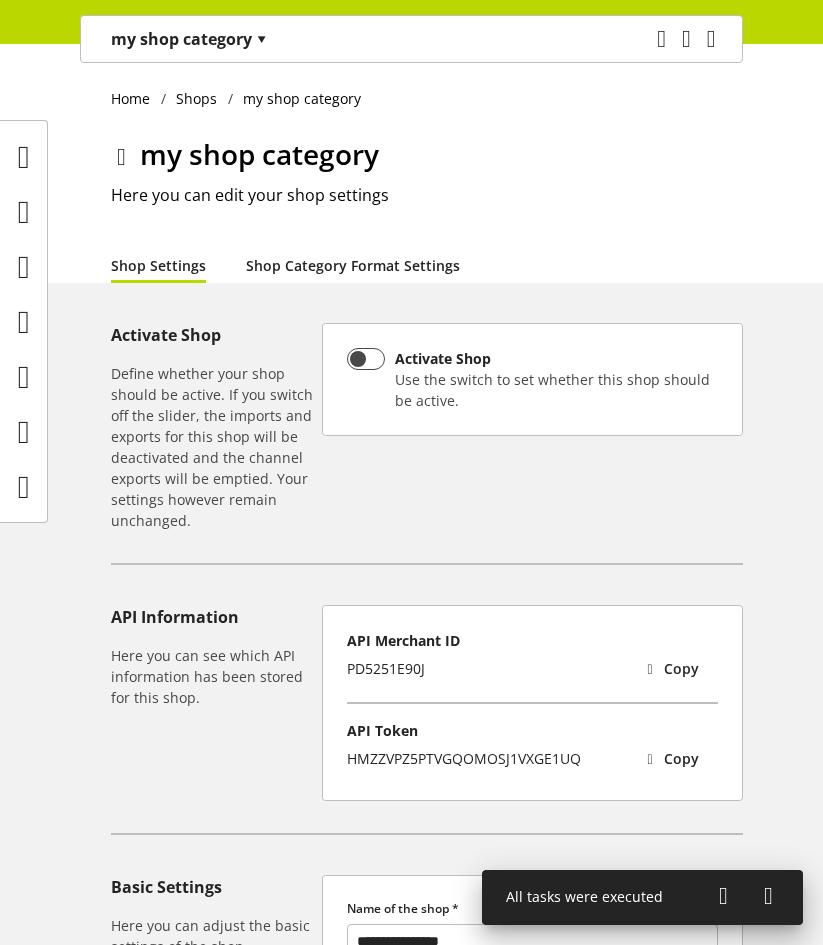click on "Shop Category Format Settings" at bounding box center [353, 265] 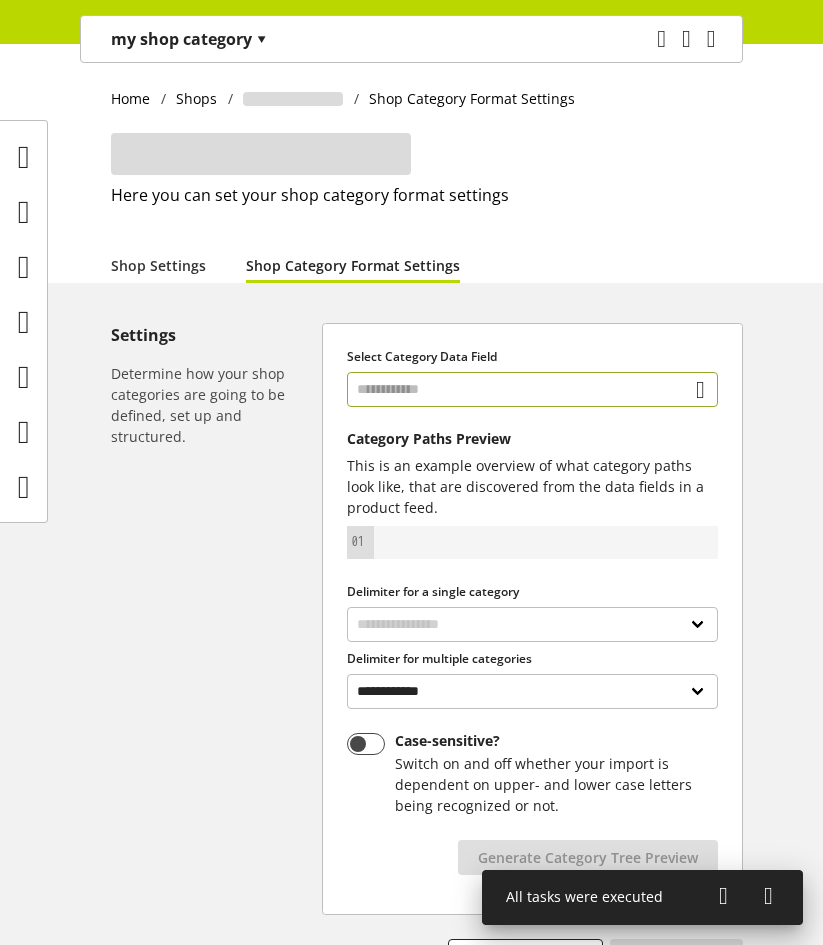 click at bounding box center (532, 389) 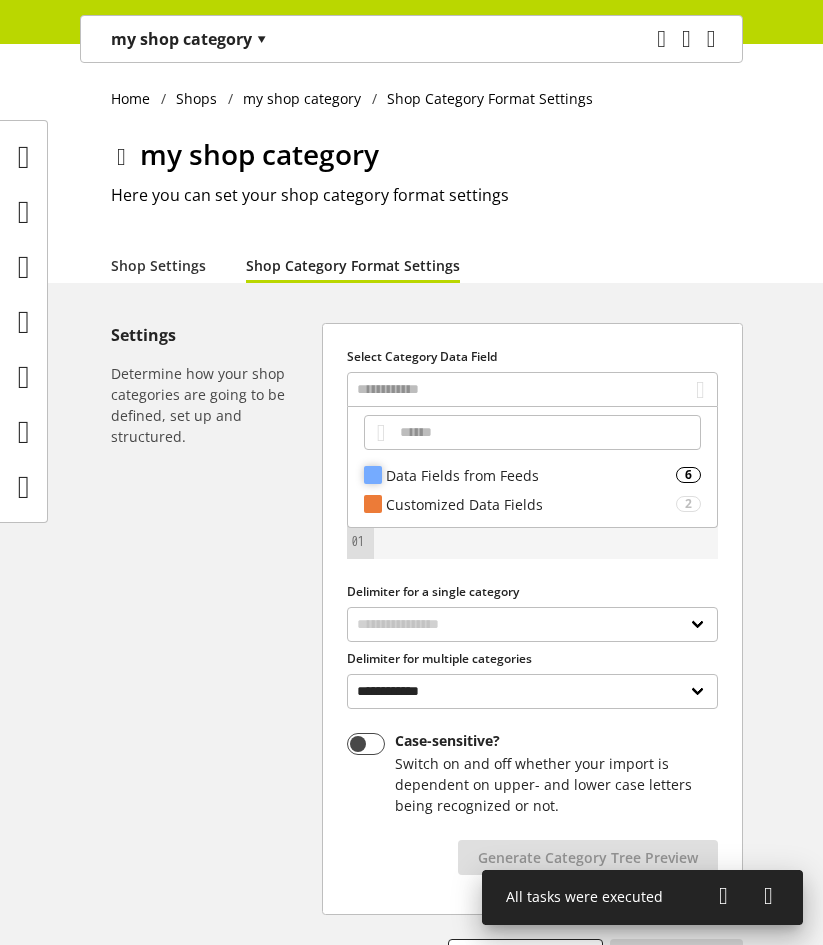 click on "Data Fields from Feeds" at bounding box center [531, 475] 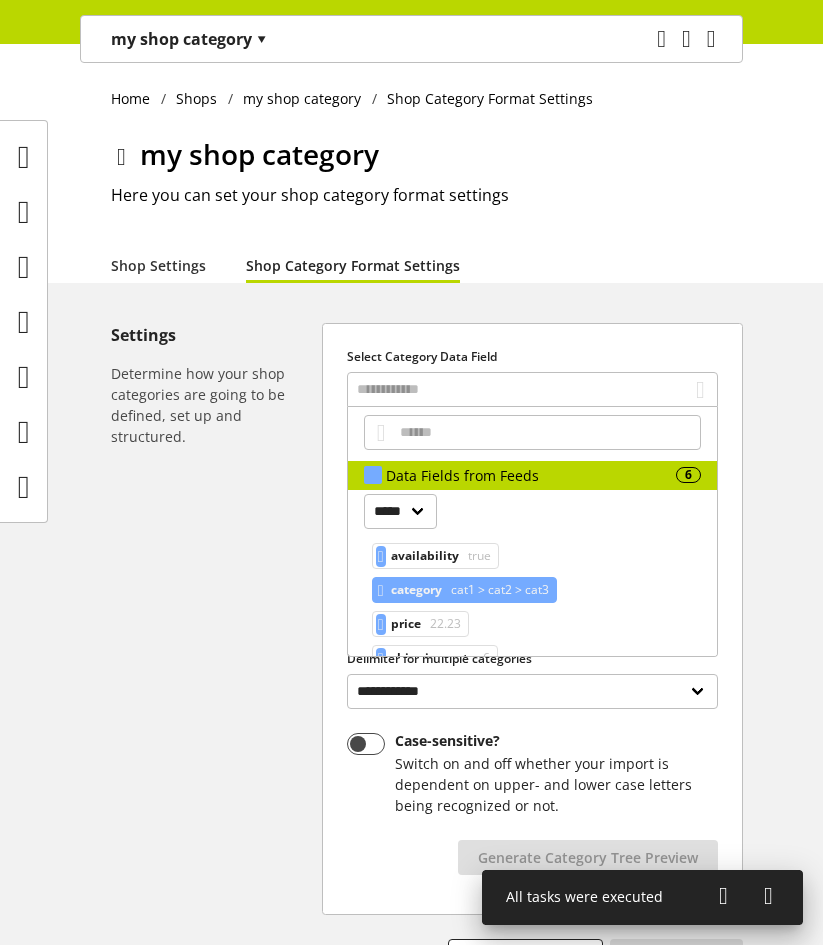 click on "cat1 > cat2 > cat3" at bounding box center [477, 556] 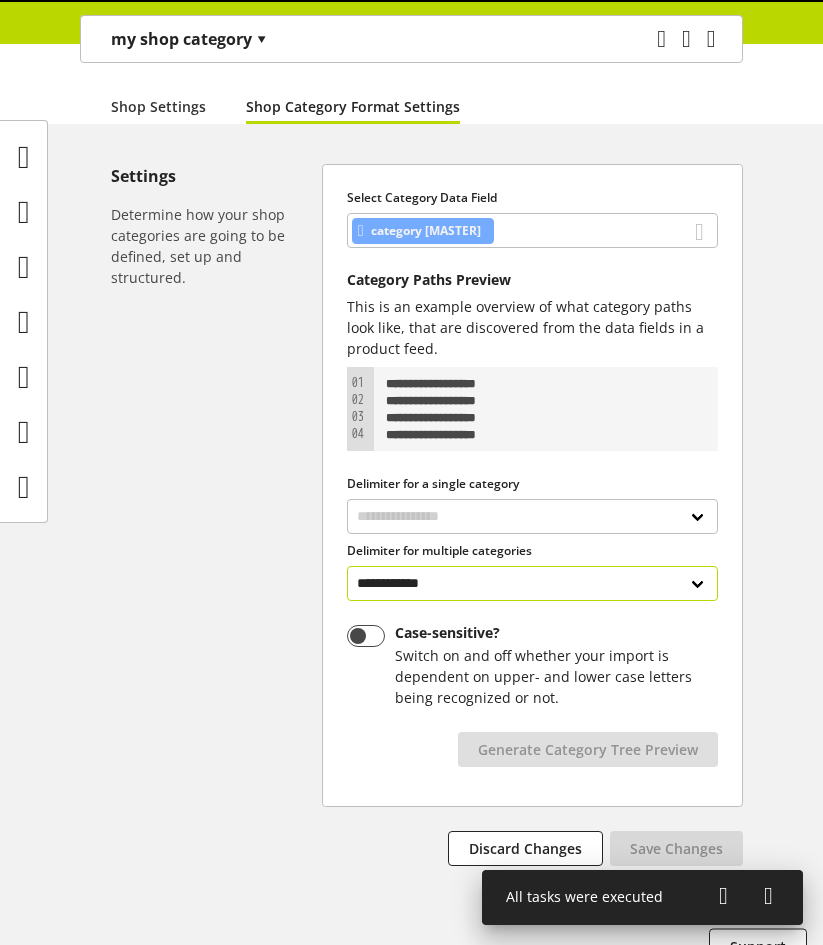 scroll, scrollTop: 227, scrollLeft: 0, axis: vertical 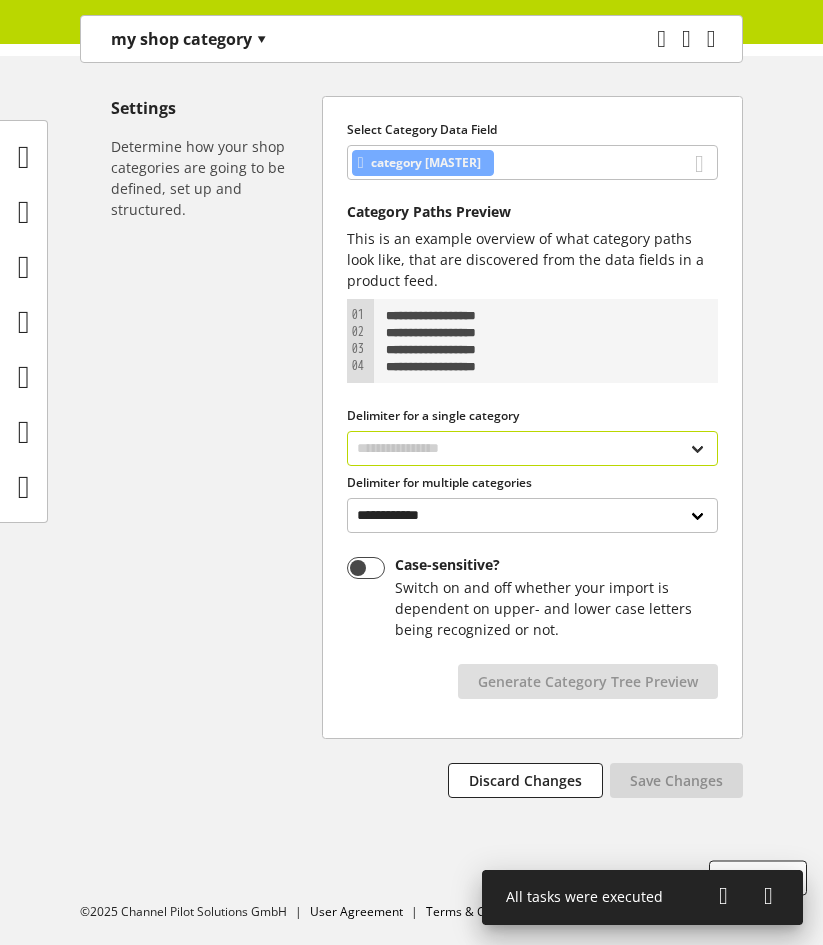 click on "**********" at bounding box center [532, 448] 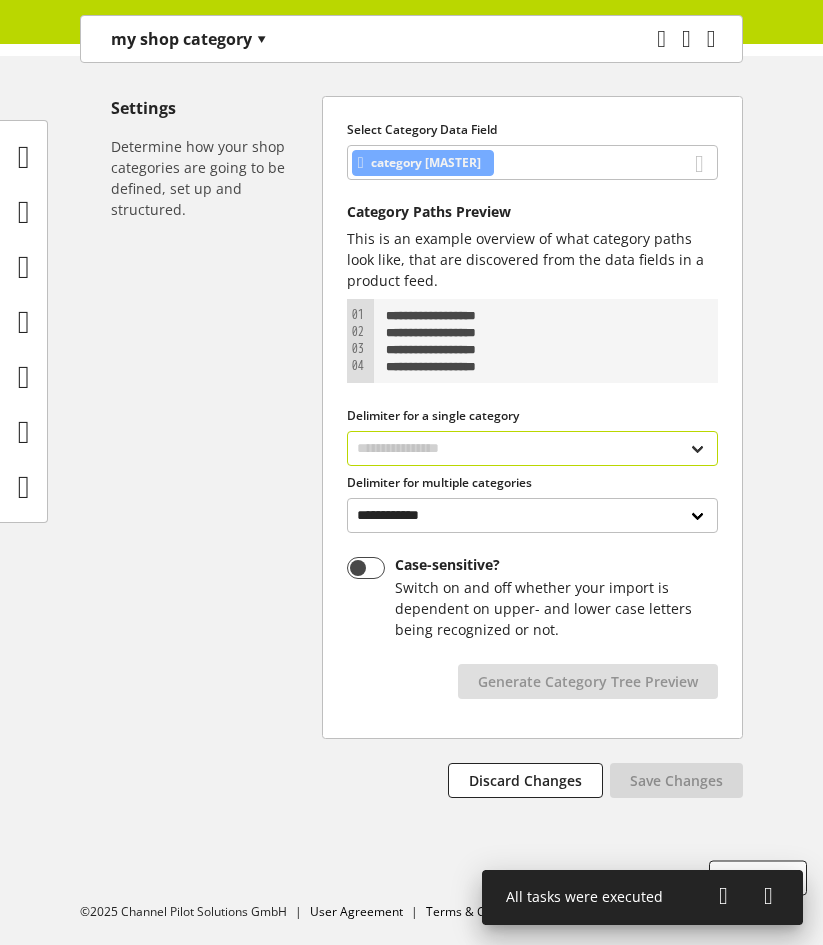 select on "*" 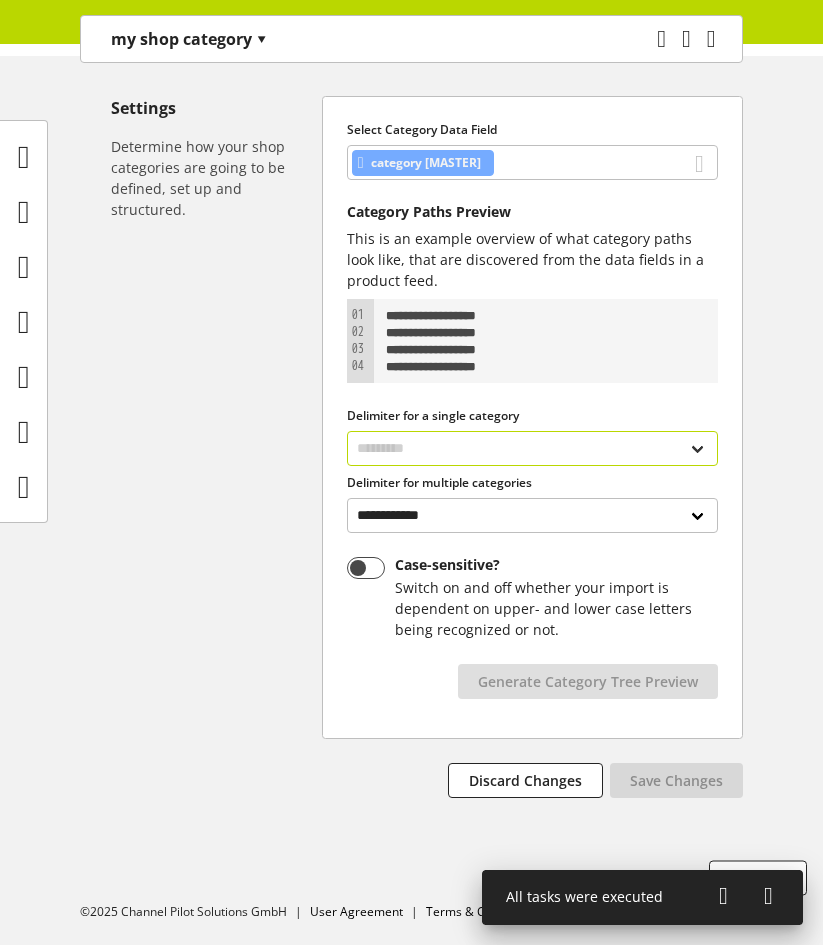click on "**********" at bounding box center (532, 448) 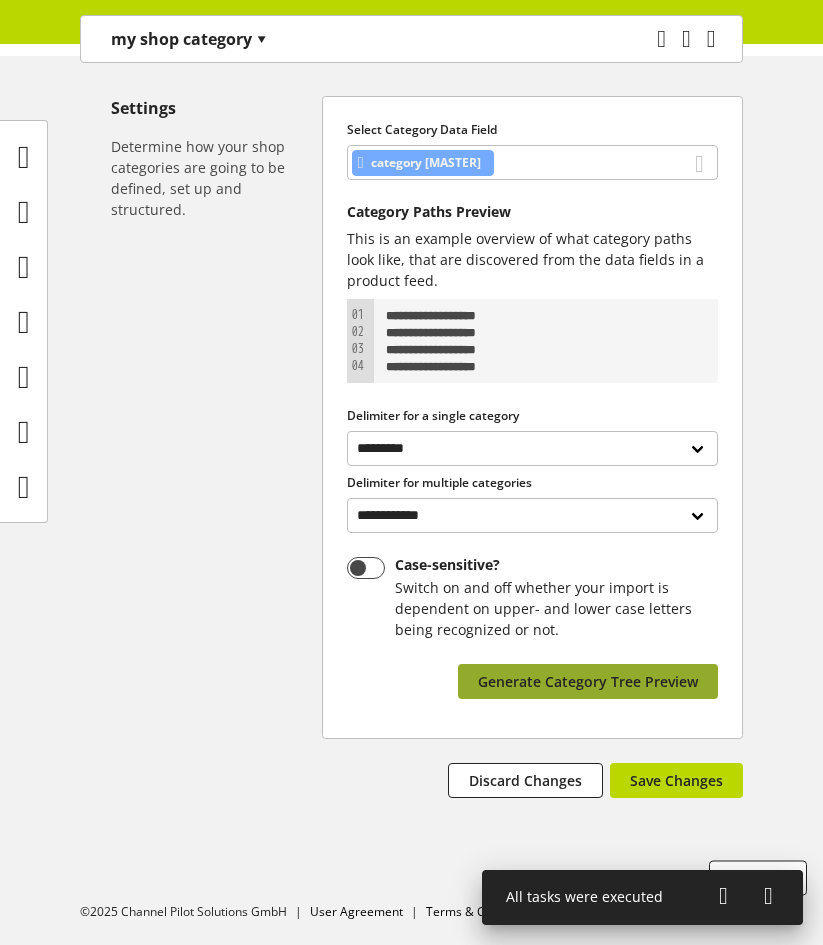 click on "Generate Category Tree Preview" at bounding box center [588, 681] 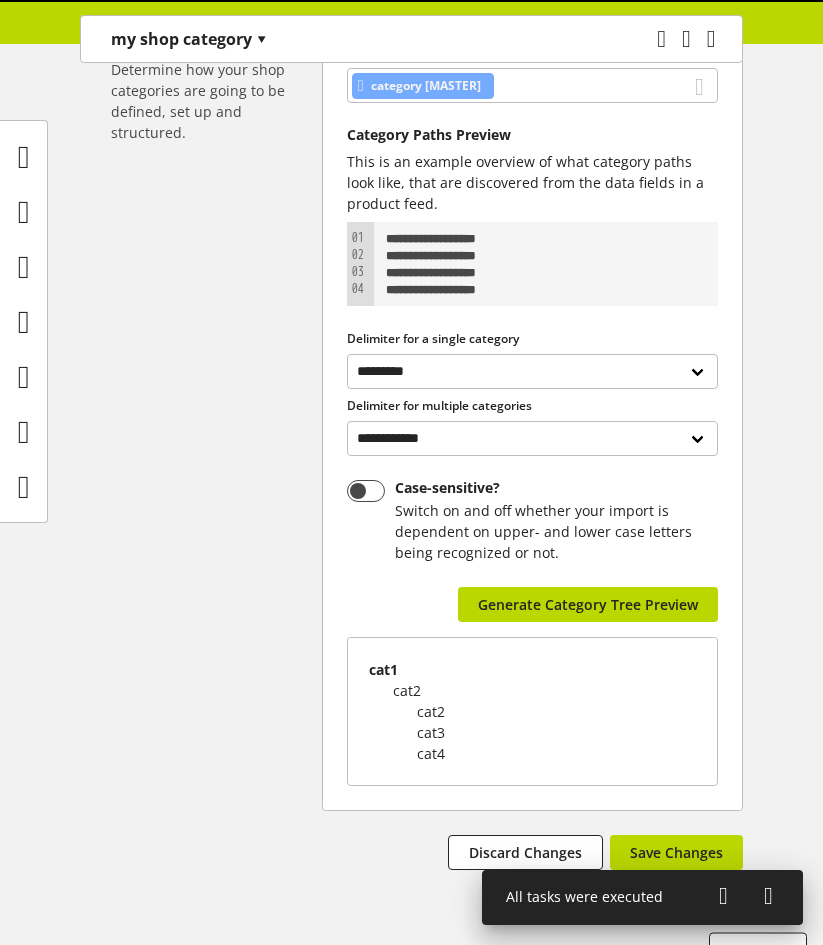 scroll, scrollTop: 376, scrollLeft: 0, axis: vertical 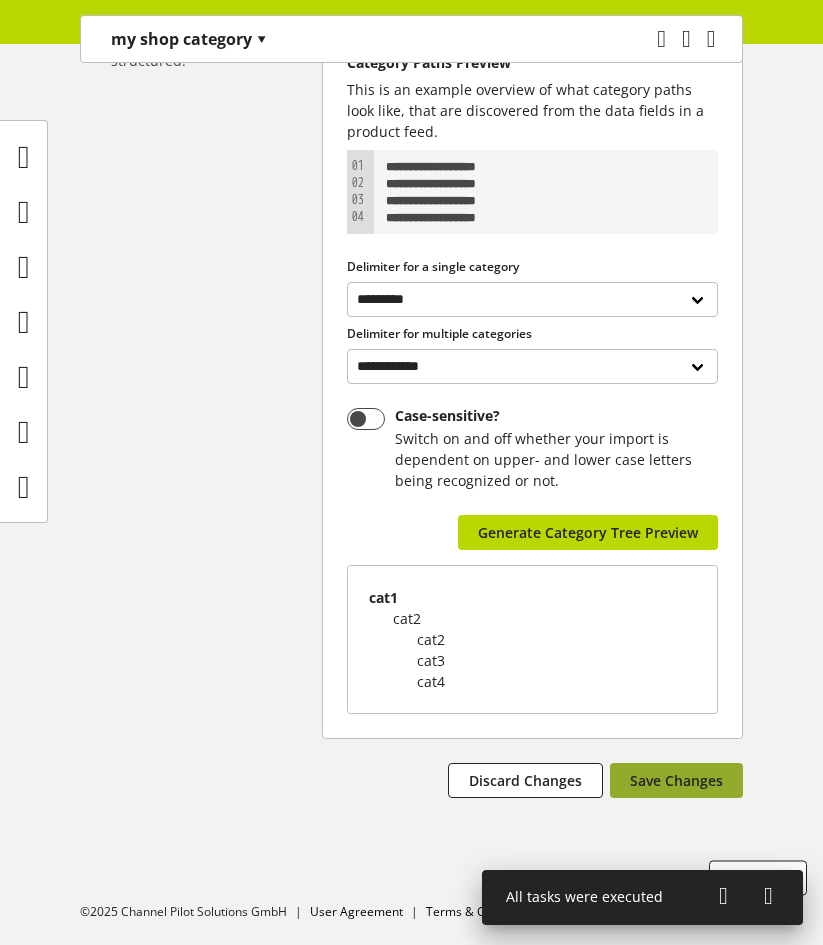 click on "Save Changes" at bounding box center (676, 780) 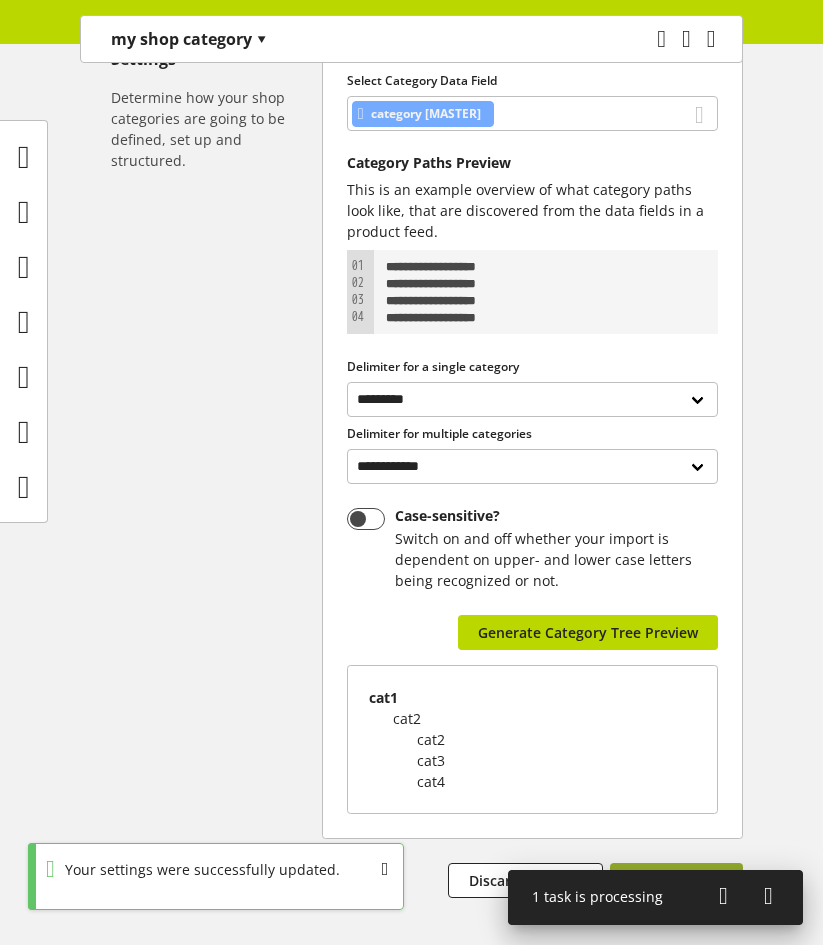 scroll, scrollTop: 76, scrollLeft: 0, axis: vertical 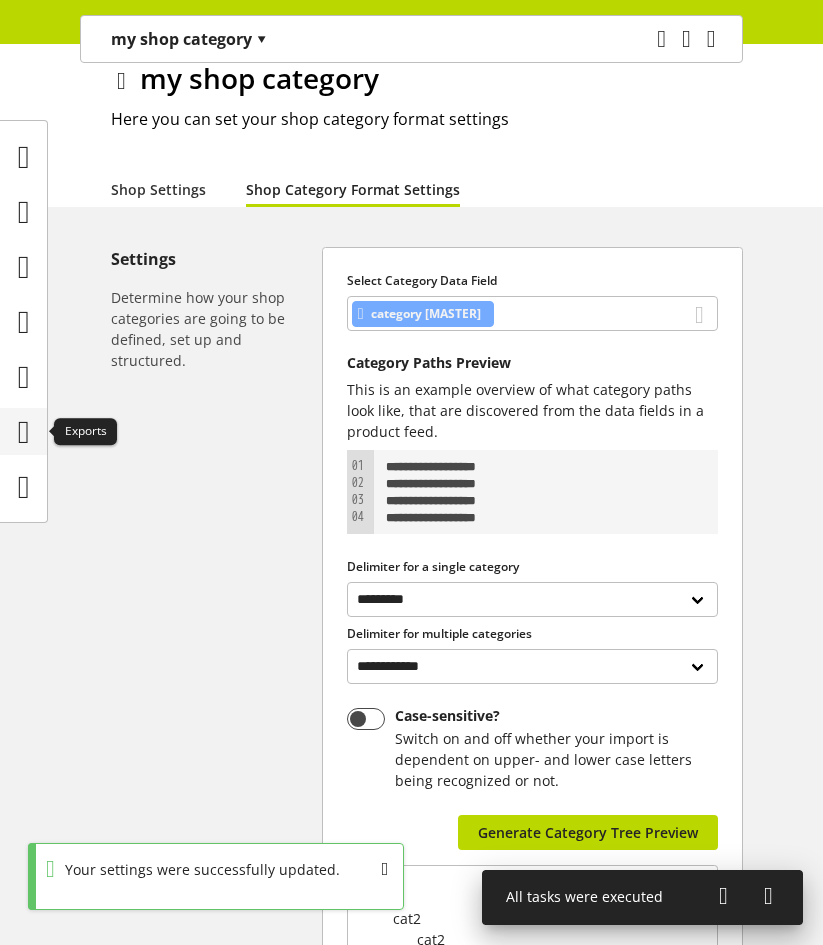 click at bounding box center (24, 432) 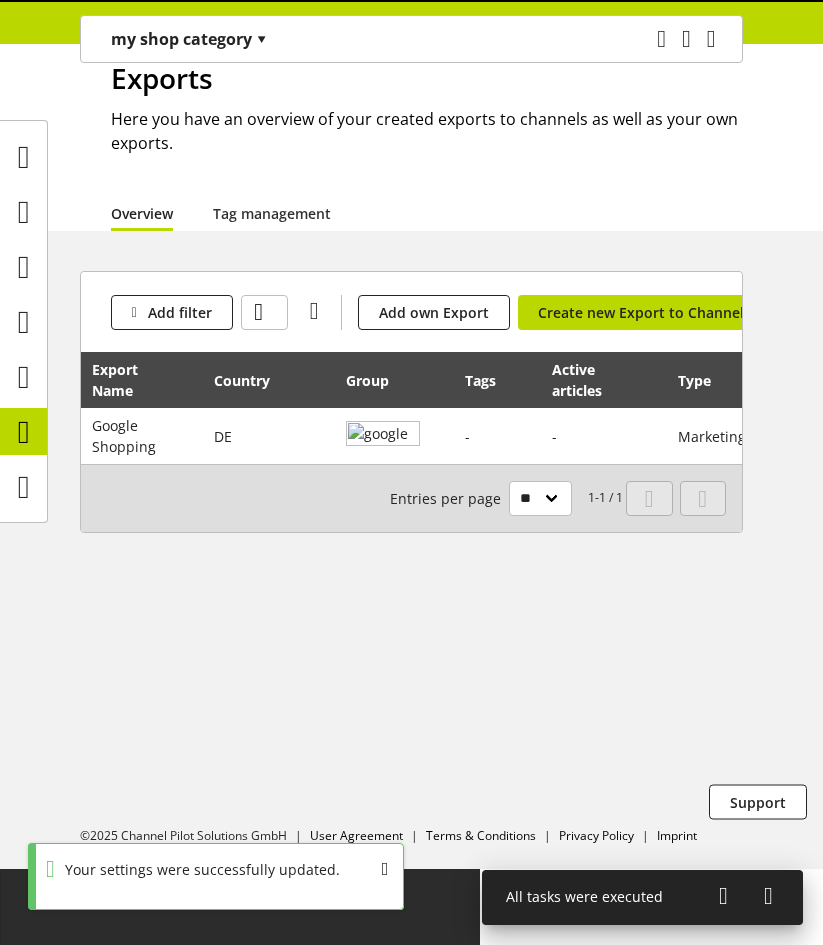 scroll, scrollTop: 0, scrollLeft: 0, axis: both 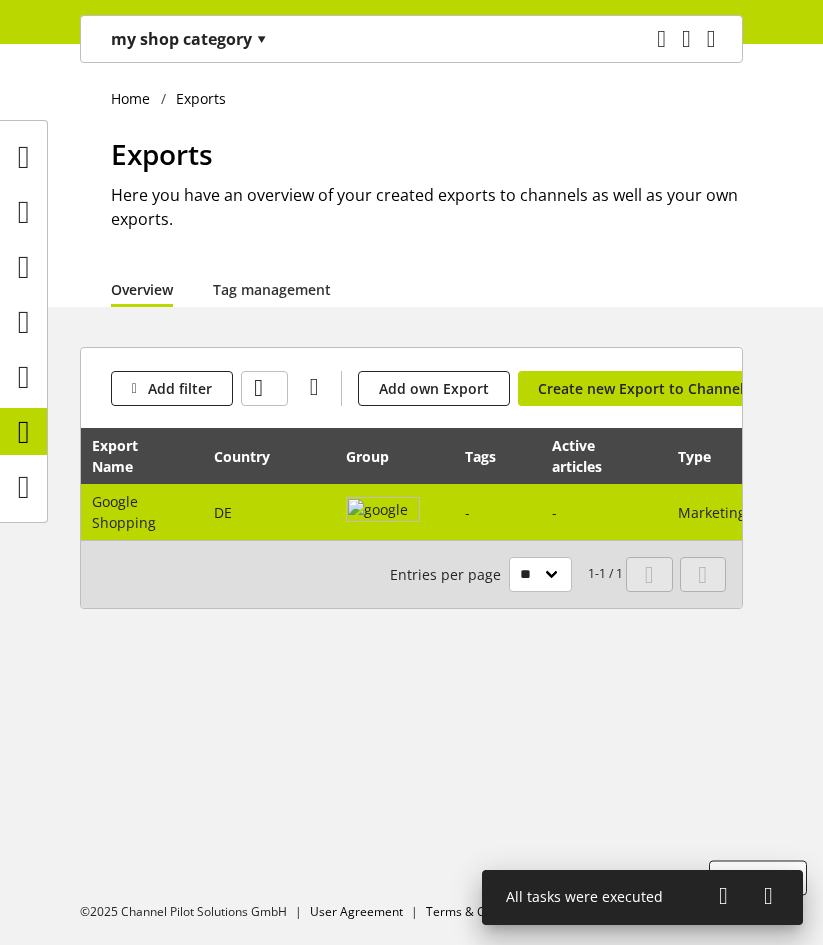 click at bounding box center [383, 512] 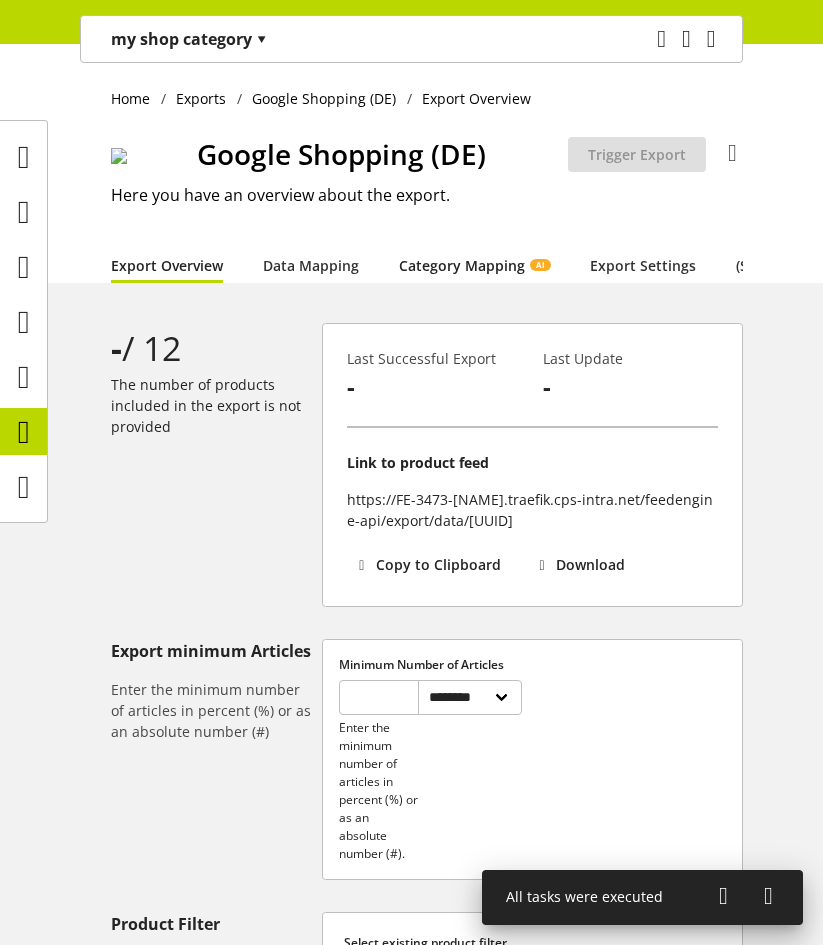 click on "Category Mapping AI" at bounding box center (474, 265) 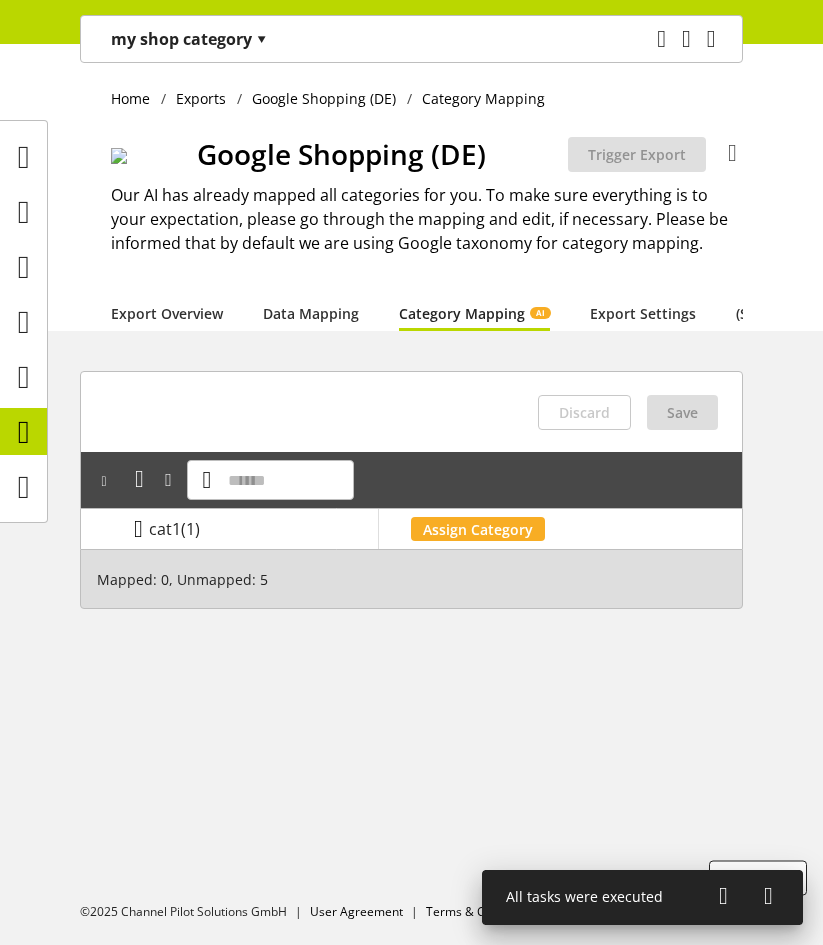 click at bounding box center (138, 529) 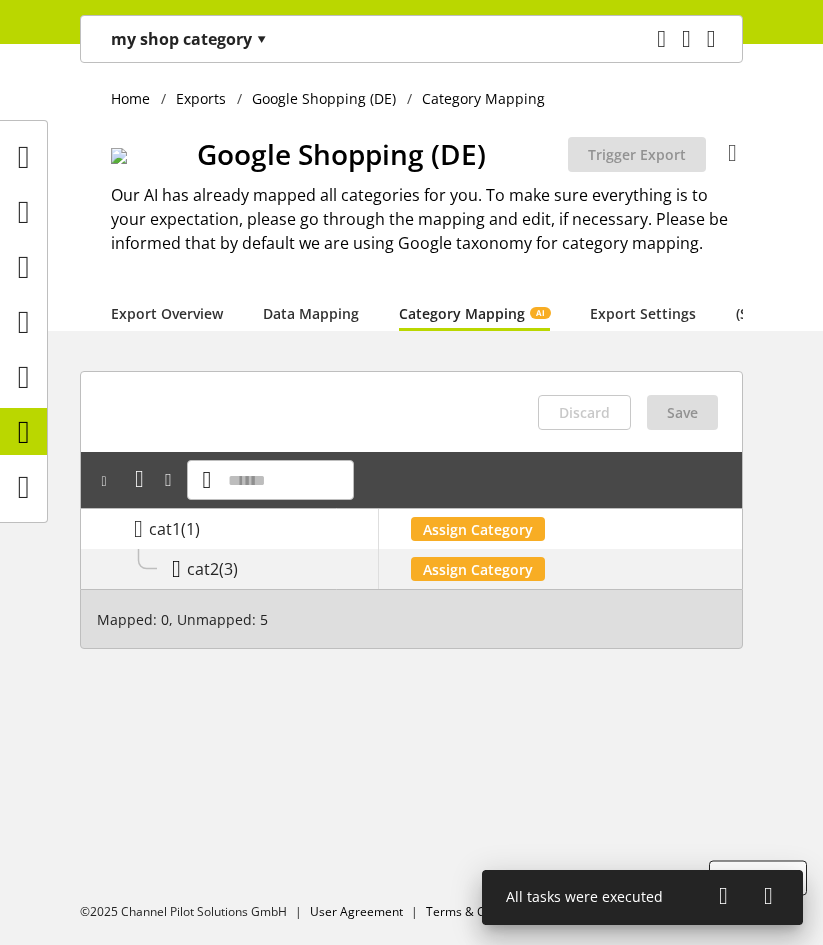 click at bounding box center [176, 569] 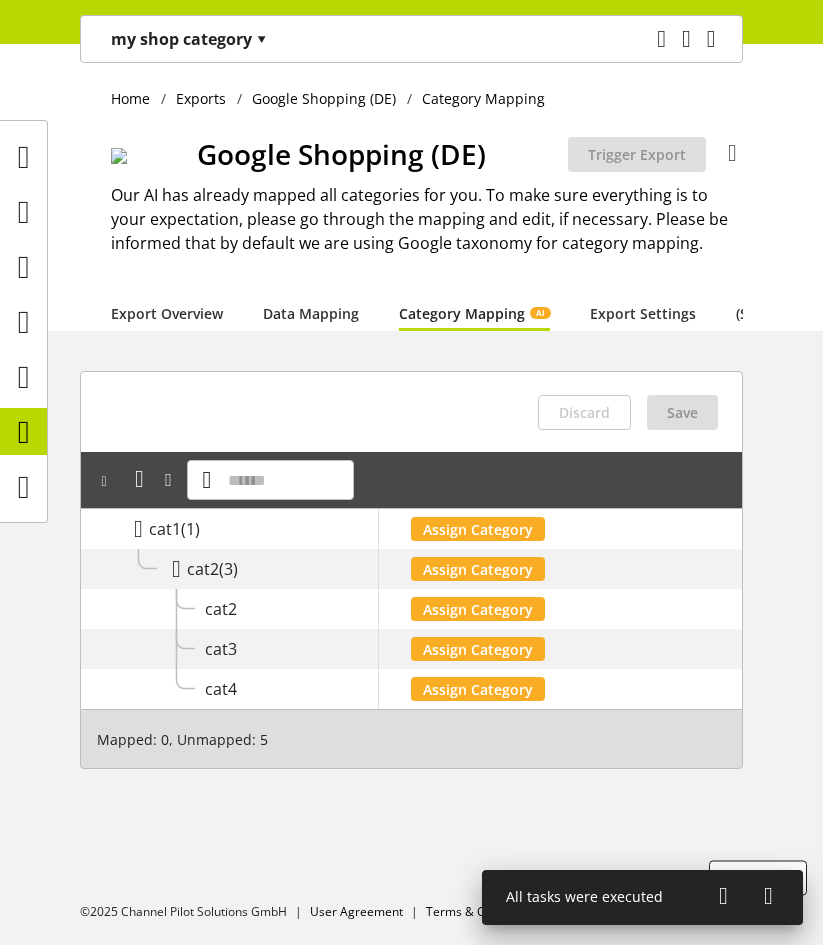 click on "▾" at bounding box center (261, 39) 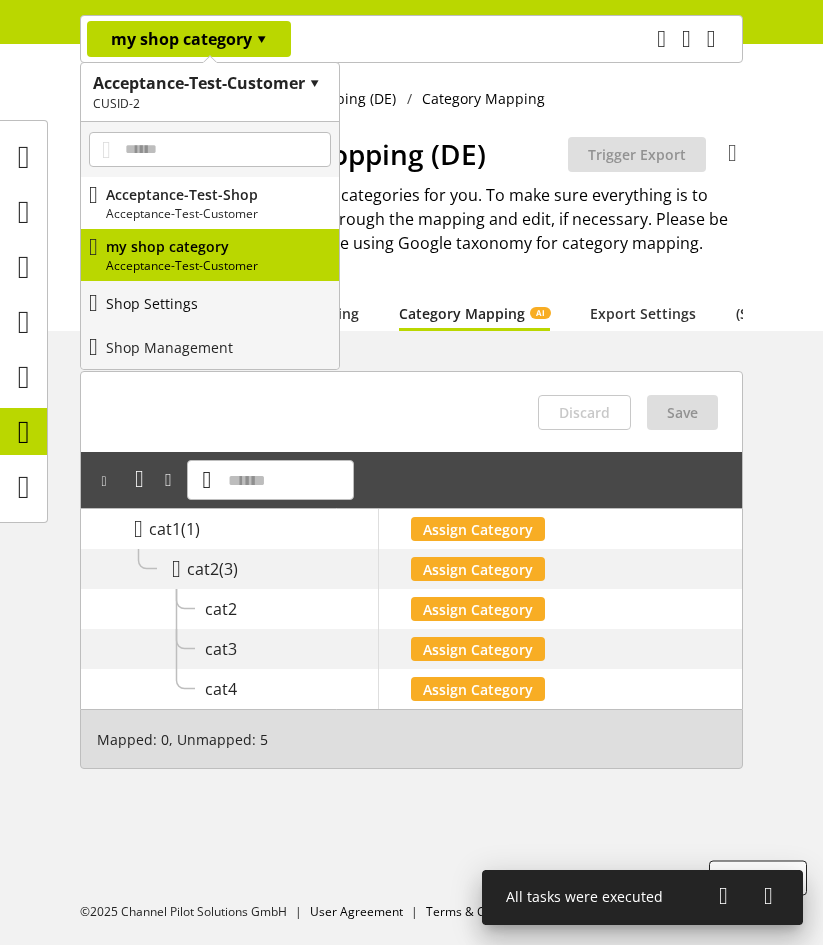 click on "Shop Settings" at bounding box center [210, 303] 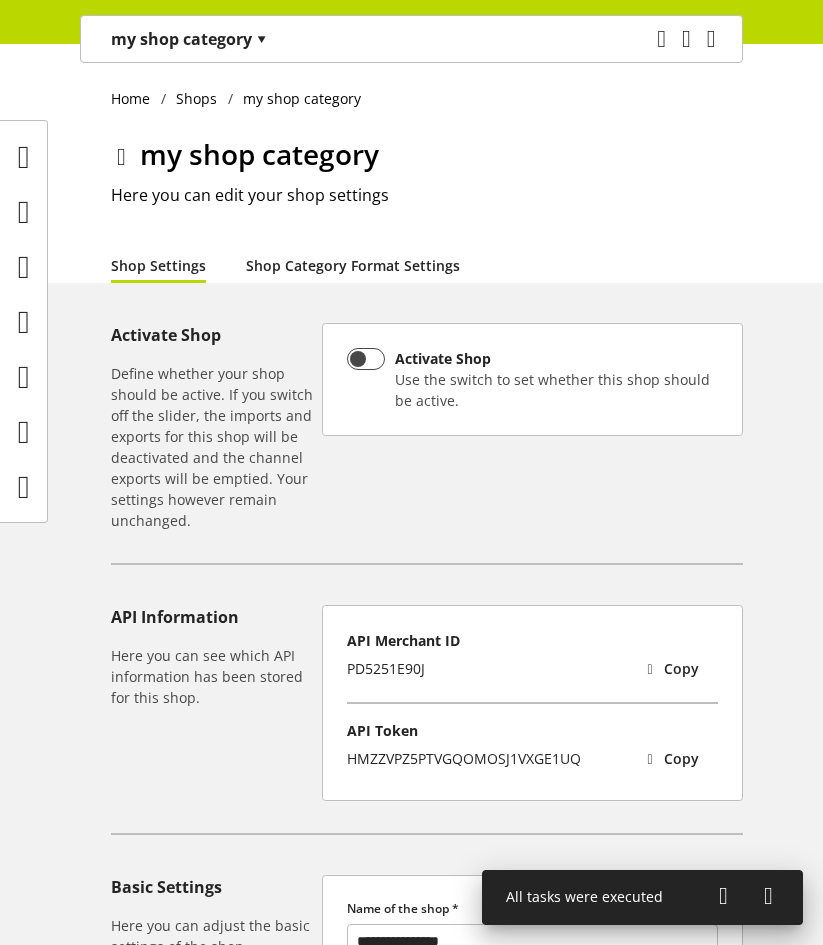 click on "Shop Category Format Settings" at bounding box center (353, 265) 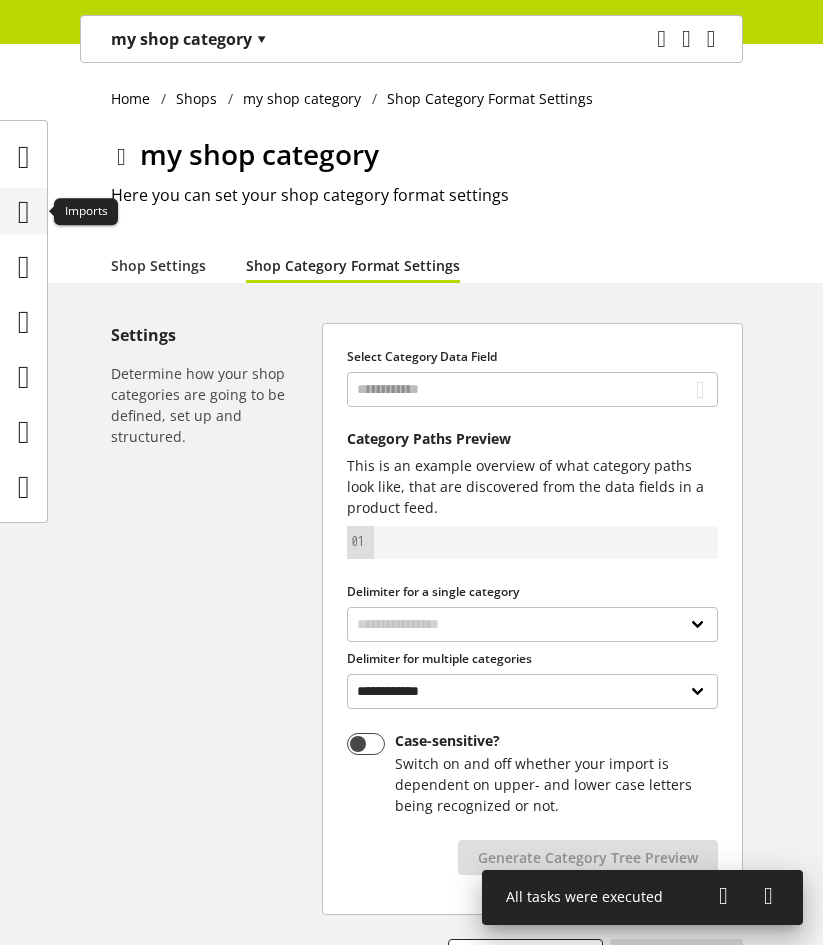 click at bounding box center (24, 212) 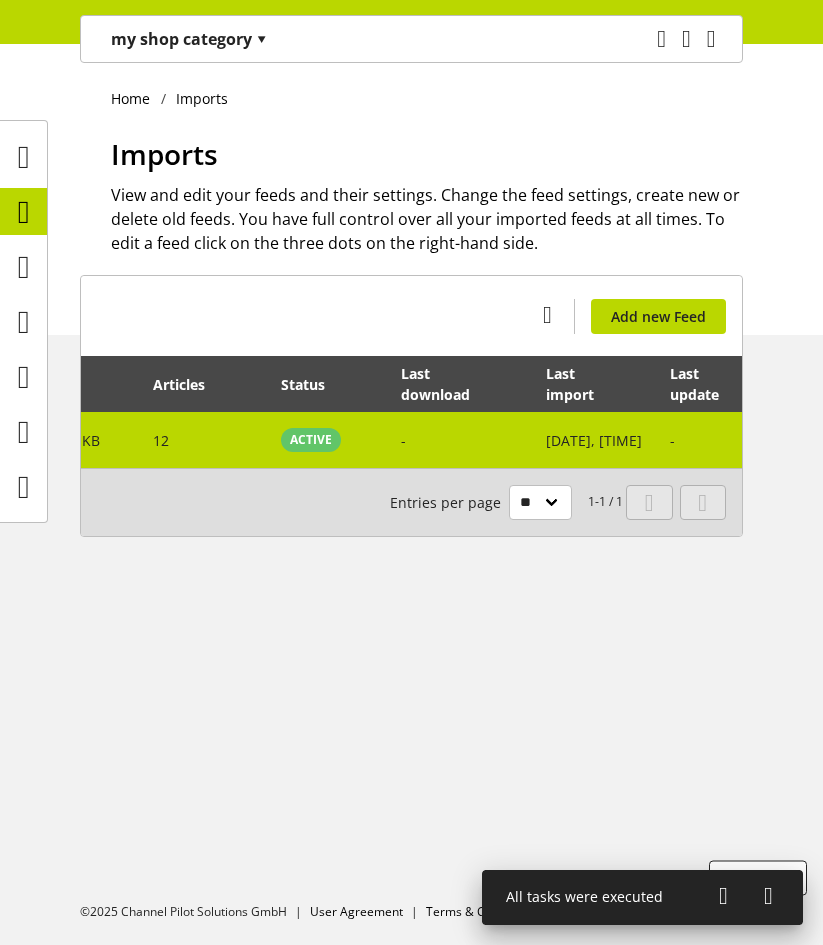 scroll, scrollTop: 0, scrollLeft: 399, axis: horizontal 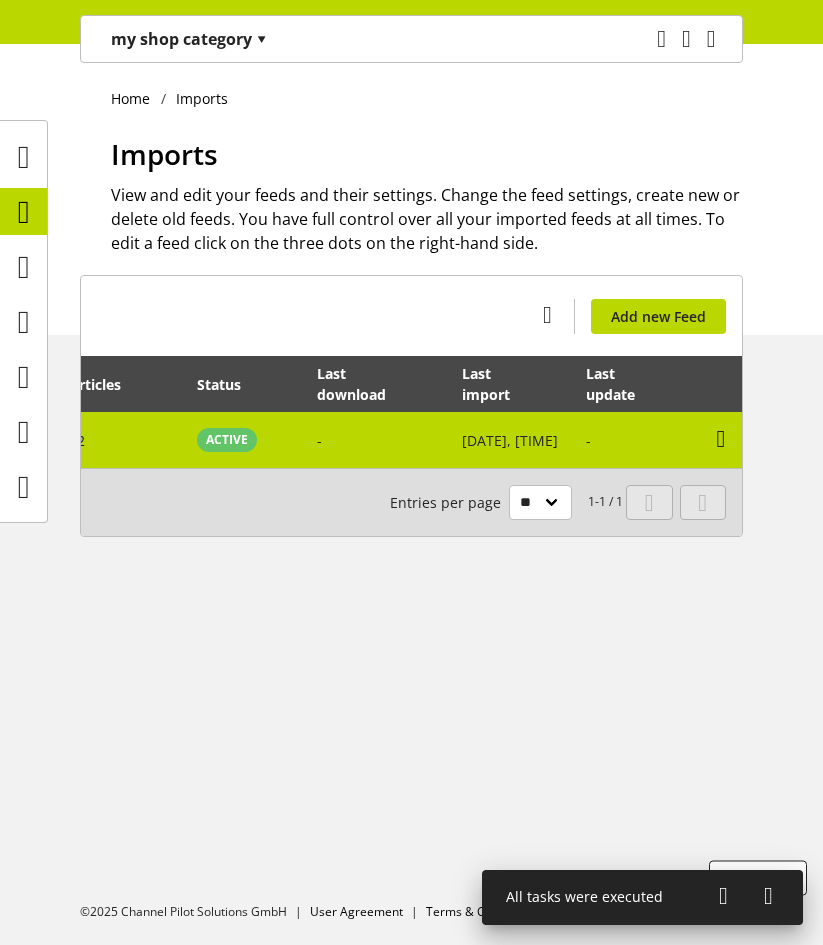 click at bounding box center [721, 439] 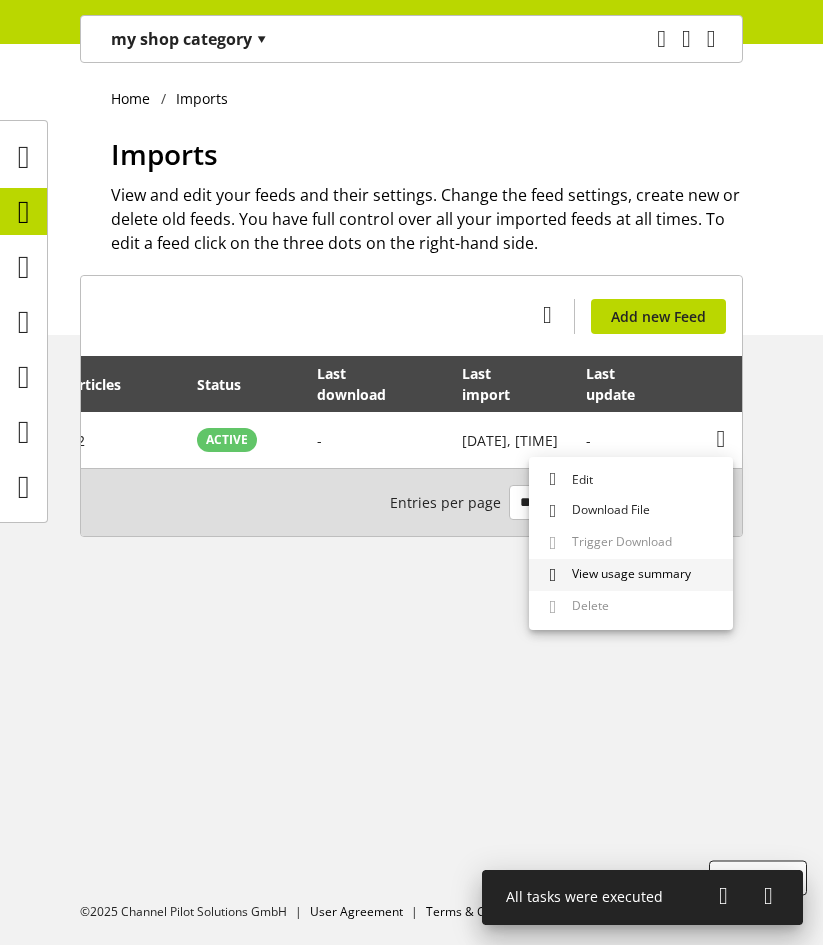 click on "View usage summary" at bounding box center [627, 575] 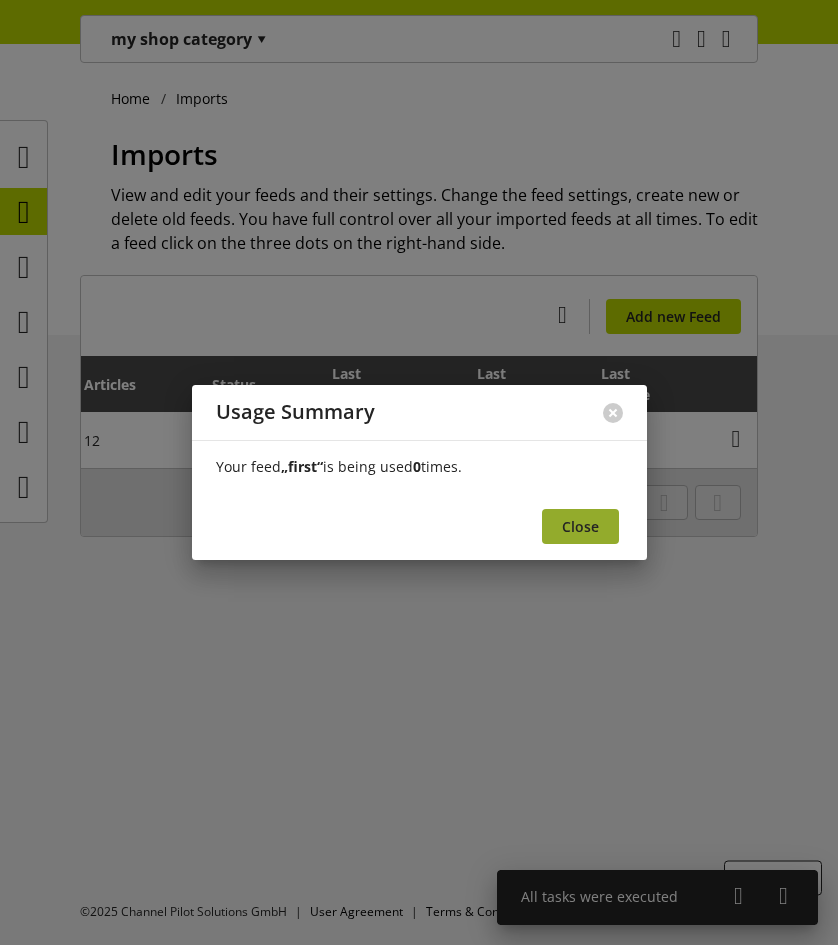 click on "Close" at bounding box center (580, 526) 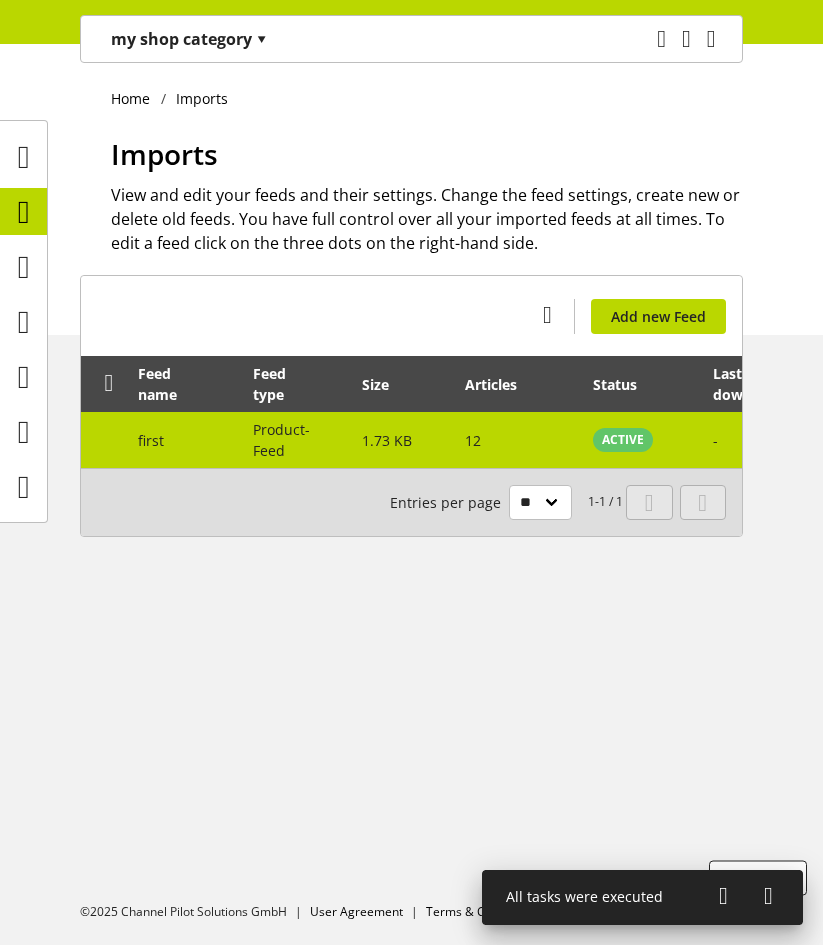 scroll, scrollTop: 0, scrollLeft: 0, axis: both 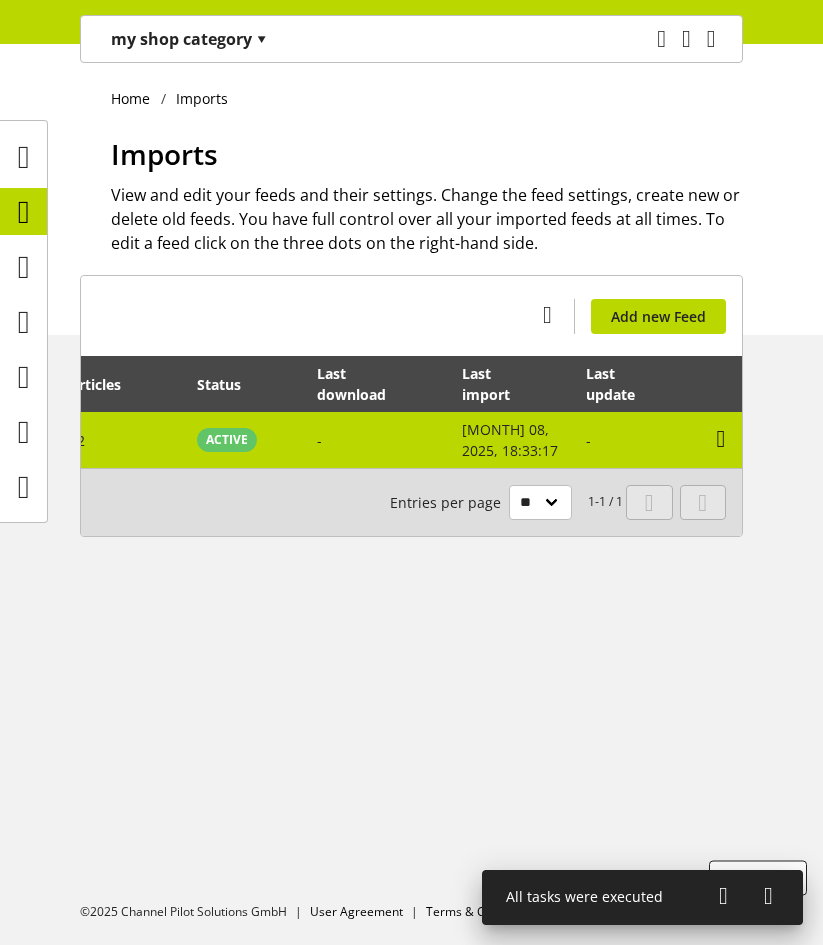 click at bounding box center [721, 439] 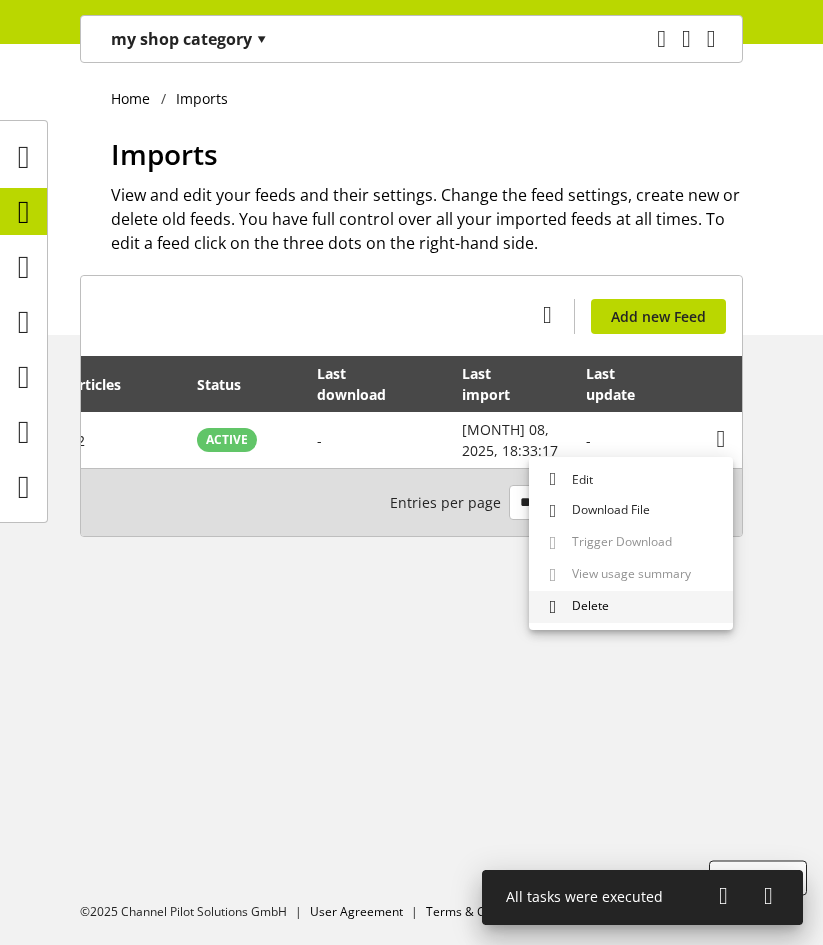 click on "Delete" at bounding box center (631, 607) 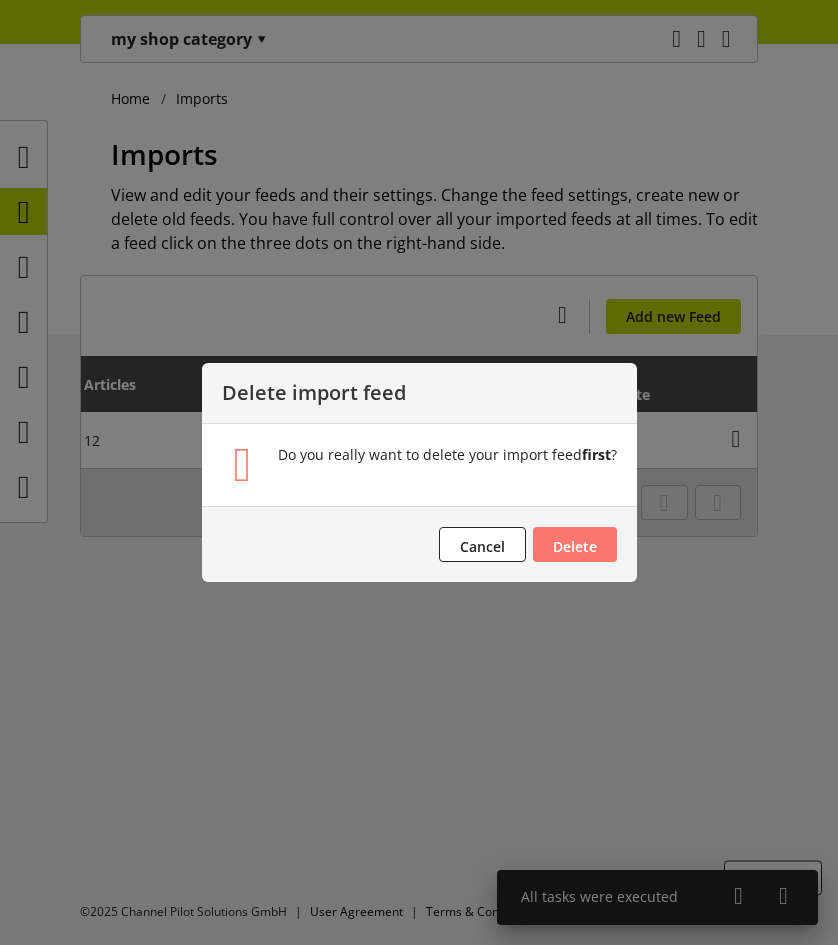 scroll, scrollTop: 0, scrollLeft: 384, axis: horizontal 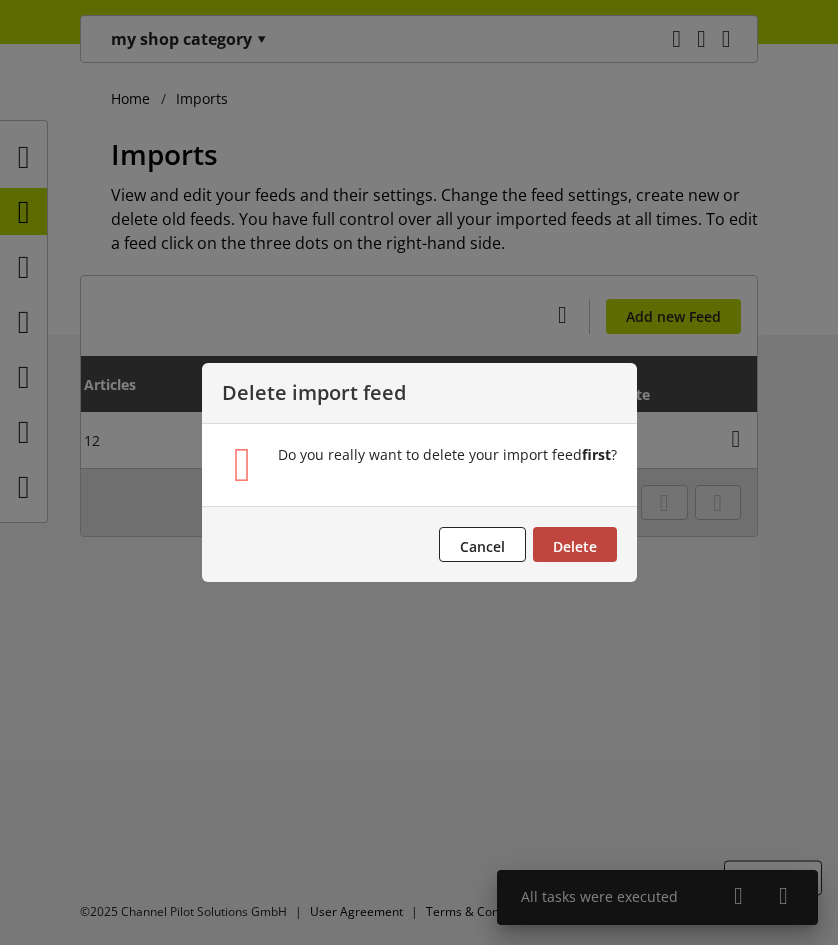 click on "Delete" at bounding box center (575, 546) 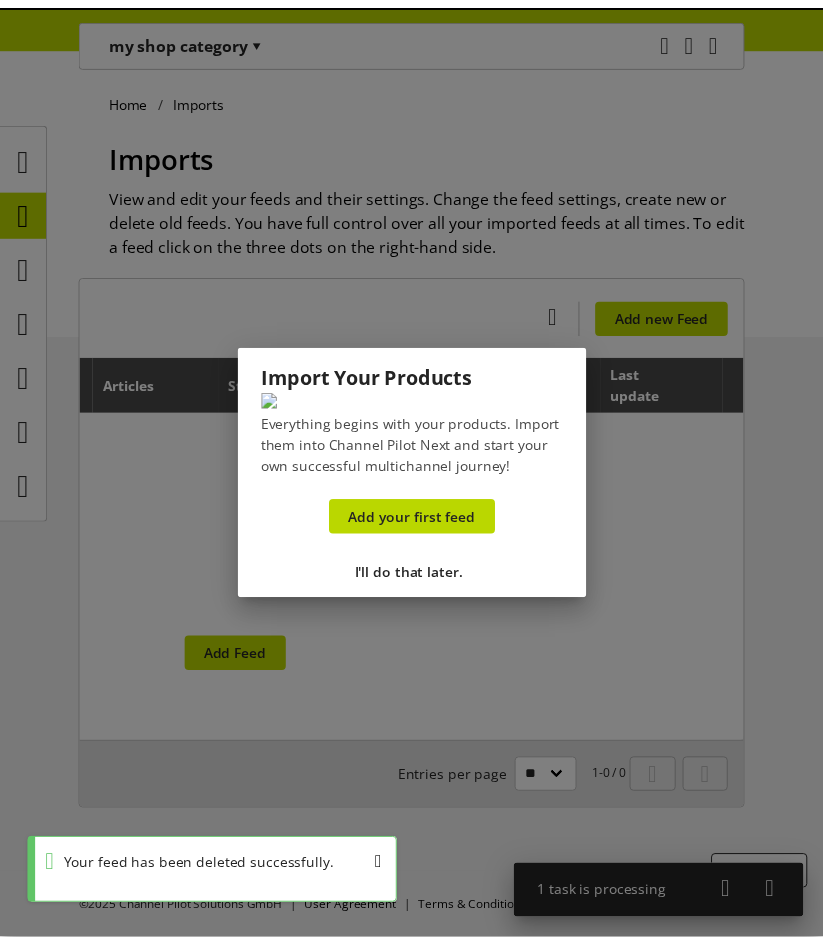 scroll, scrollTop: 0, scrollLeft: 363, axis: horizontal 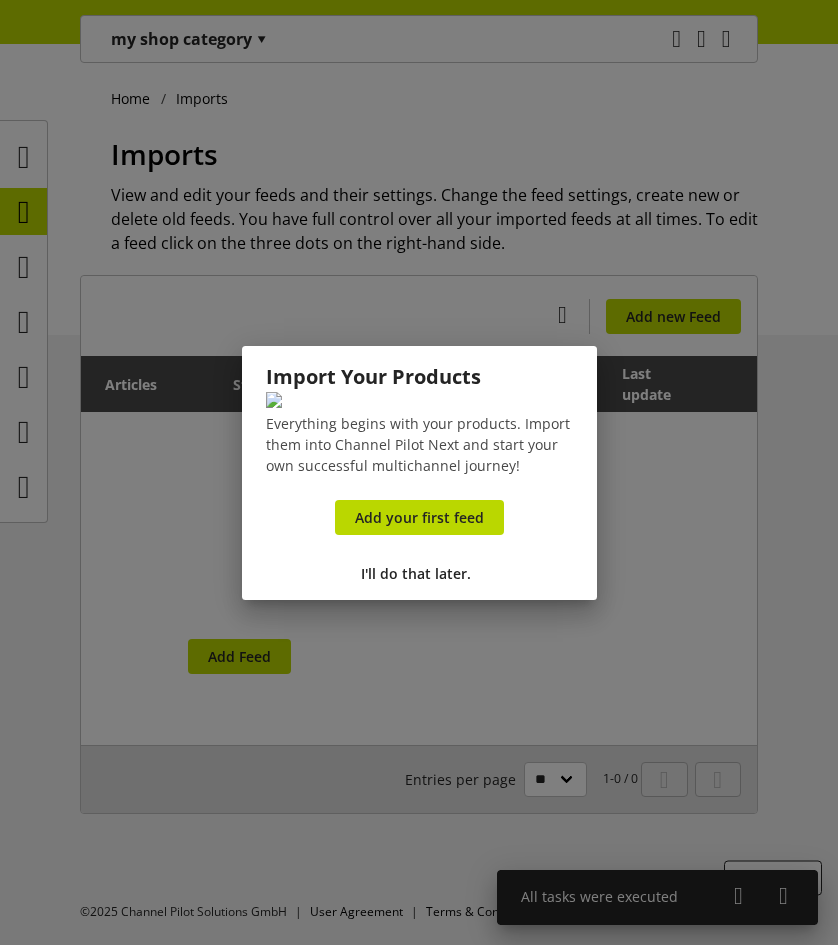 click at bounding box center [419, 472] 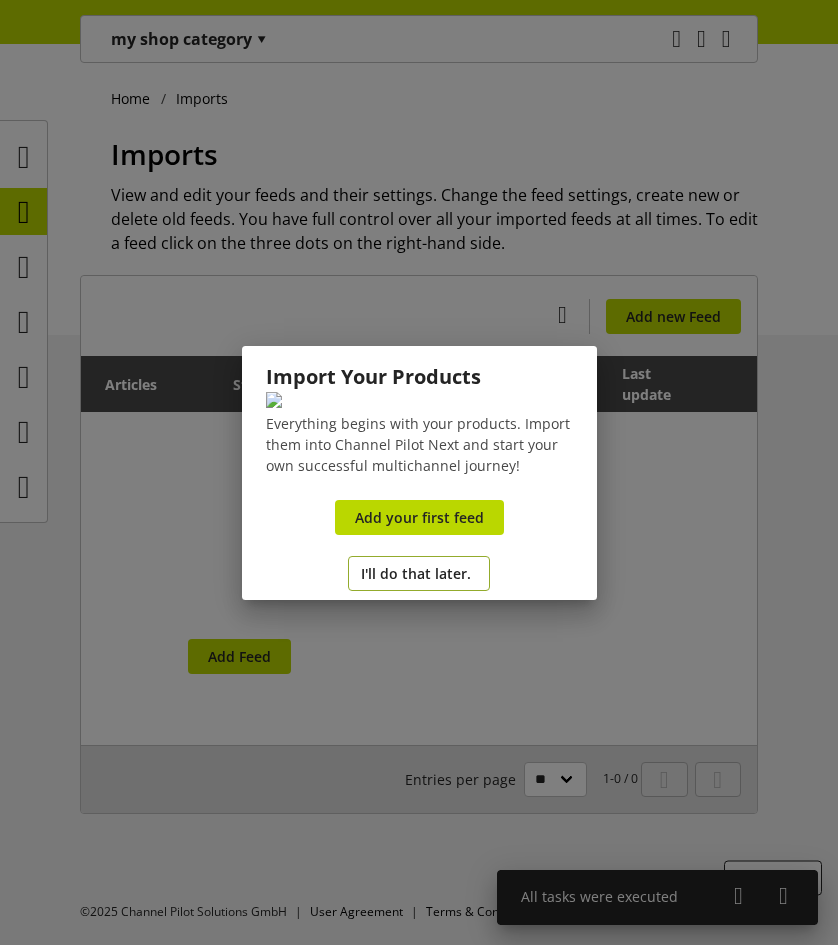 click on "I'll do that later." at bounding box center (416, 573) 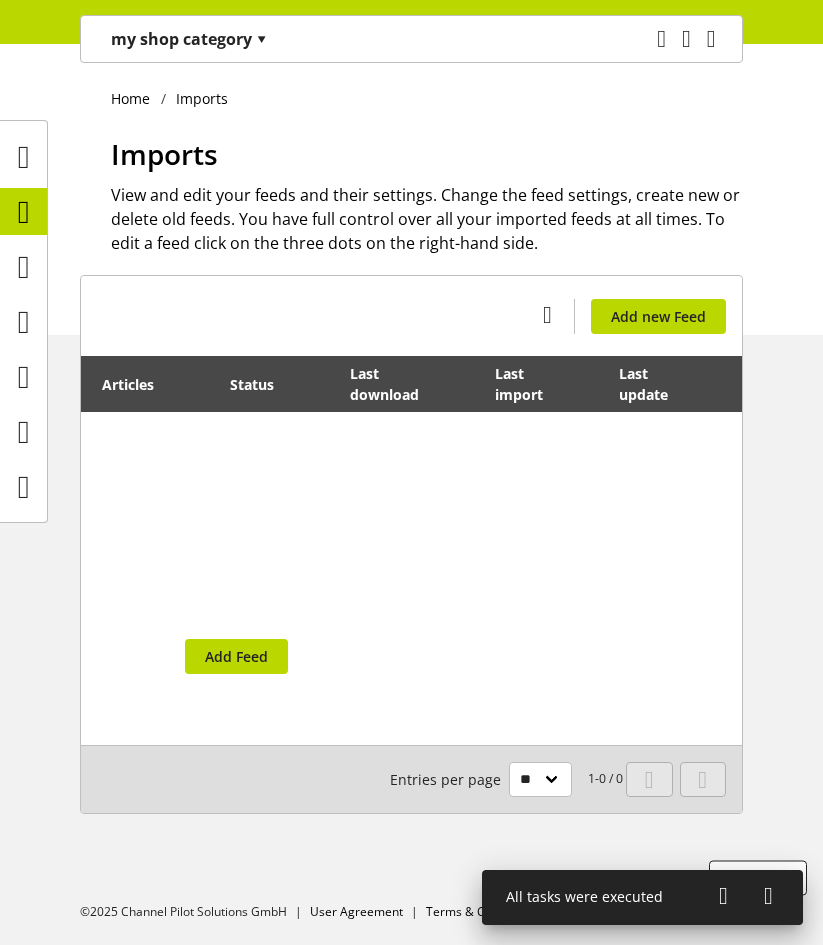 click at bounding box center [24, 321] 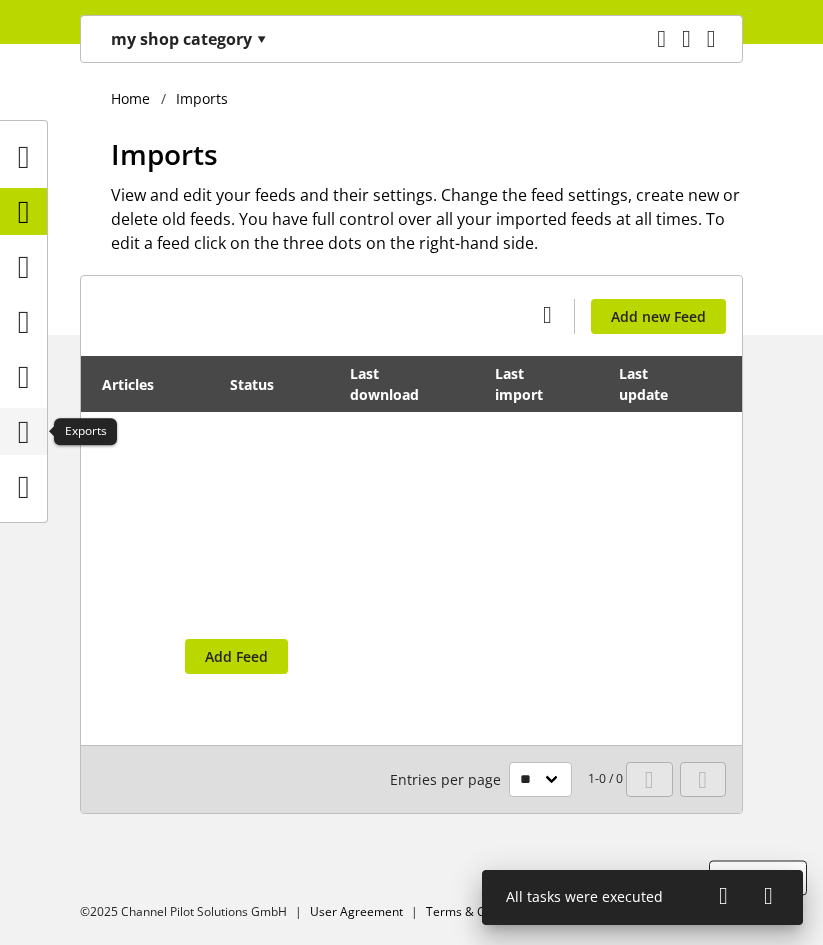 click at bounding box center (24, 432) 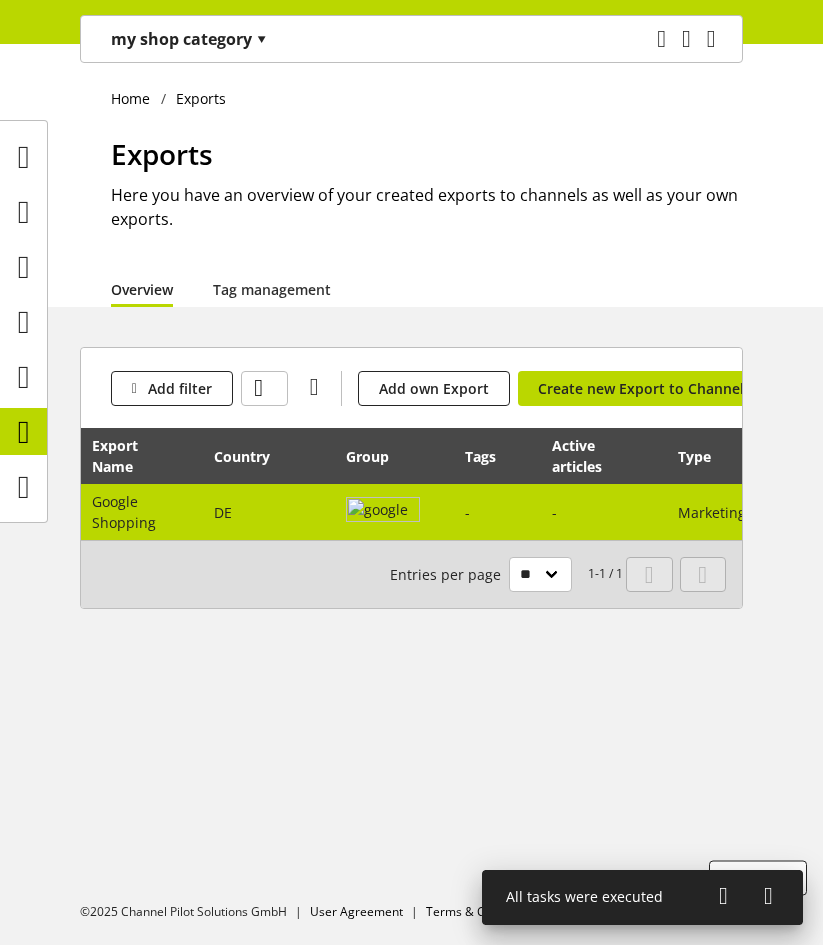 click on "DE" at bounding box center (269, 512) 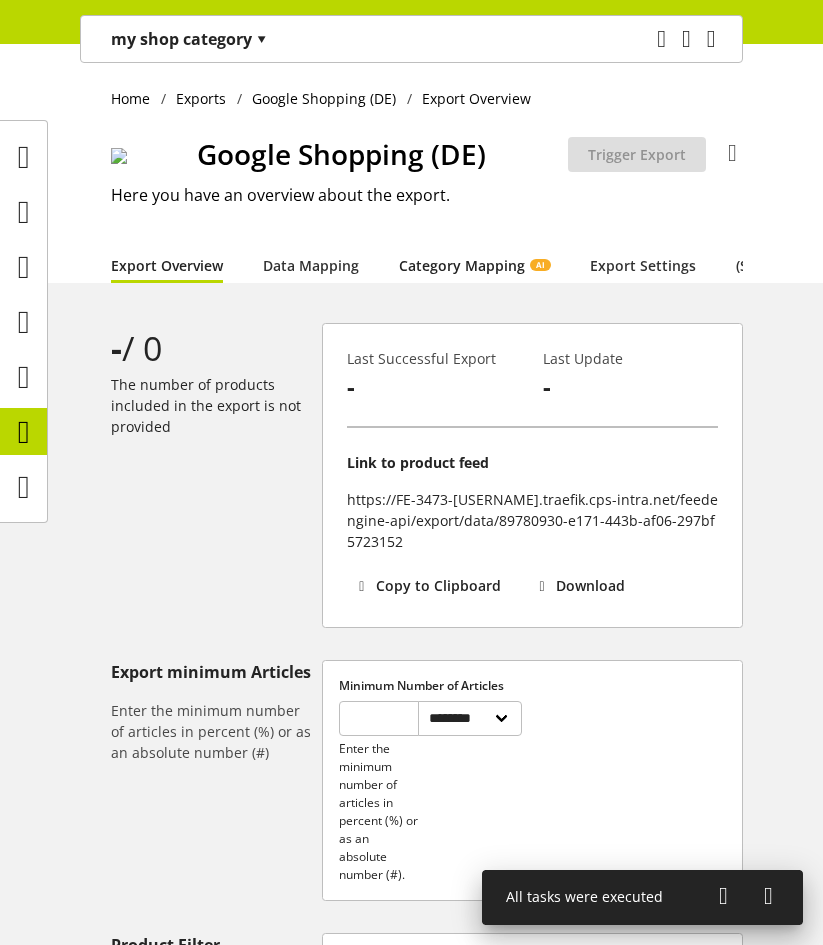 click on "Category Mapping AI" at bounding box center [474, 265] 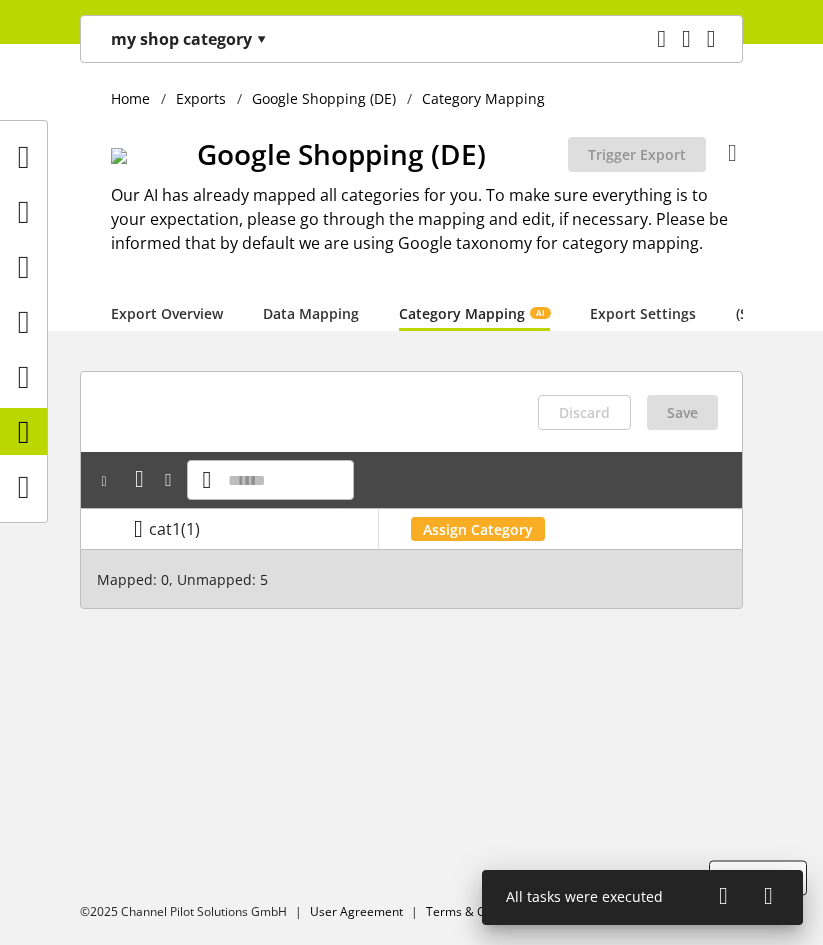 click at bounding box center [138, 529] 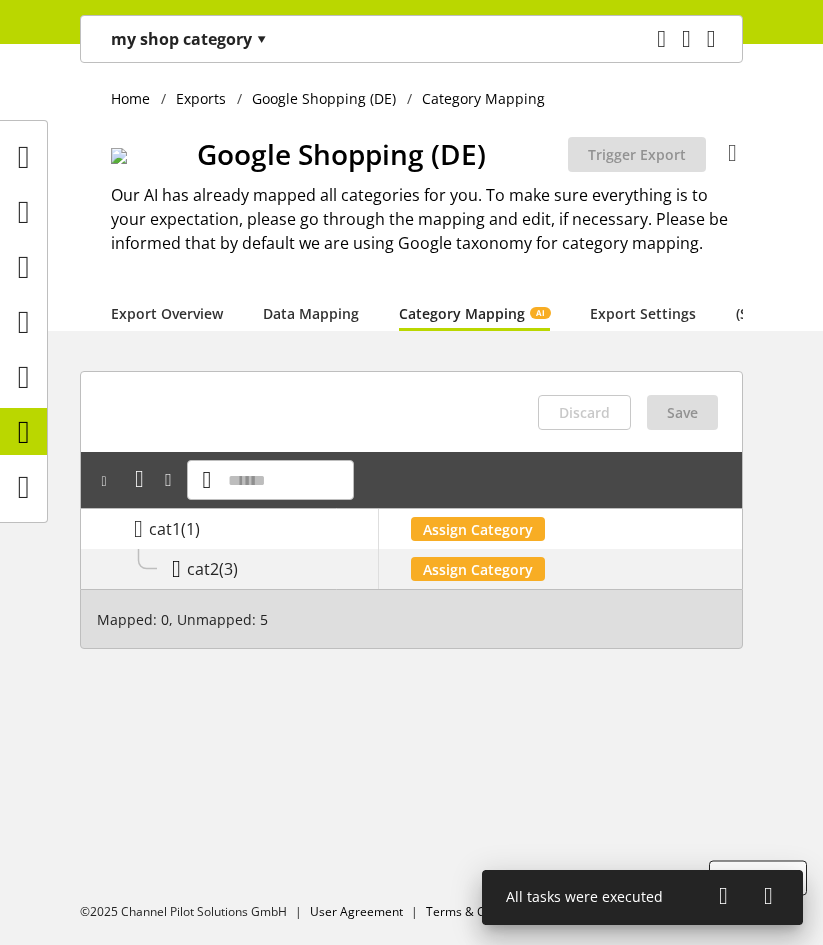 click at bounding box center (176, 569) 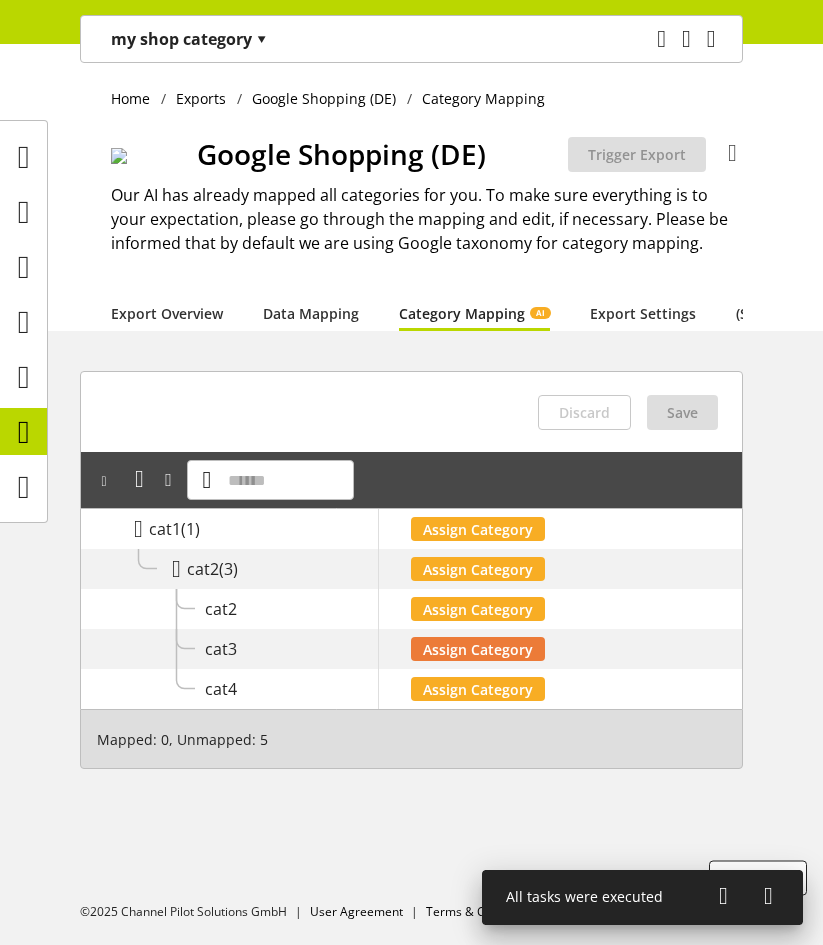 click on "Assign Category" at bounding box center [478, 529] 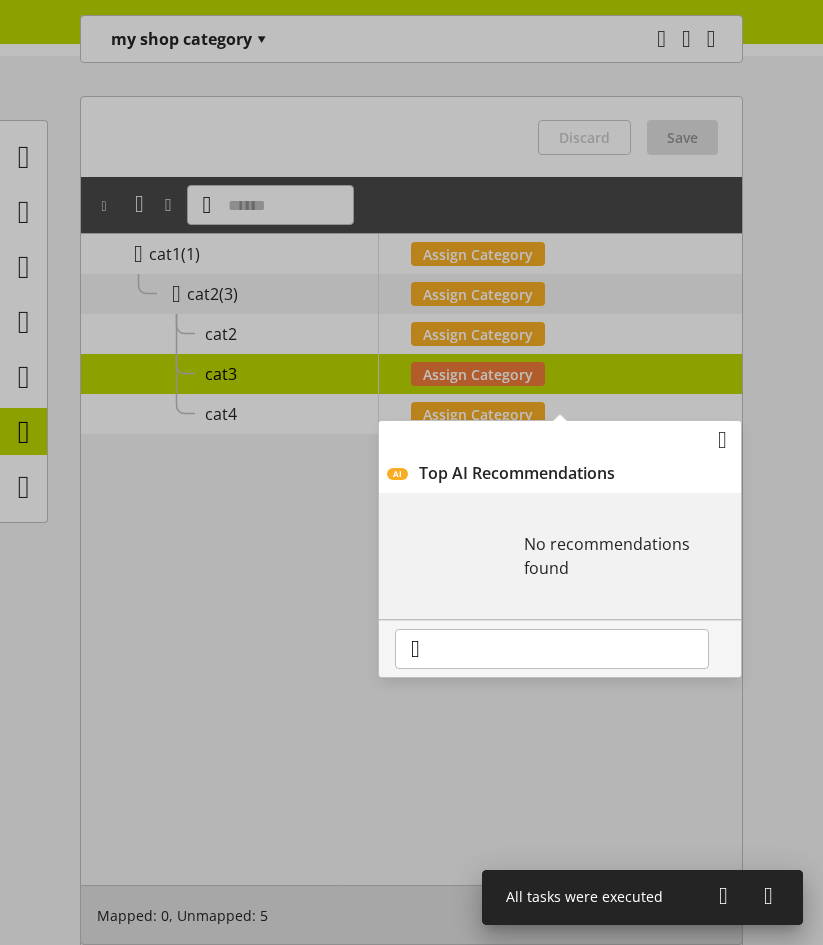 scroll, scrollTop: 300, scrollLeft: 0, axis: vertical 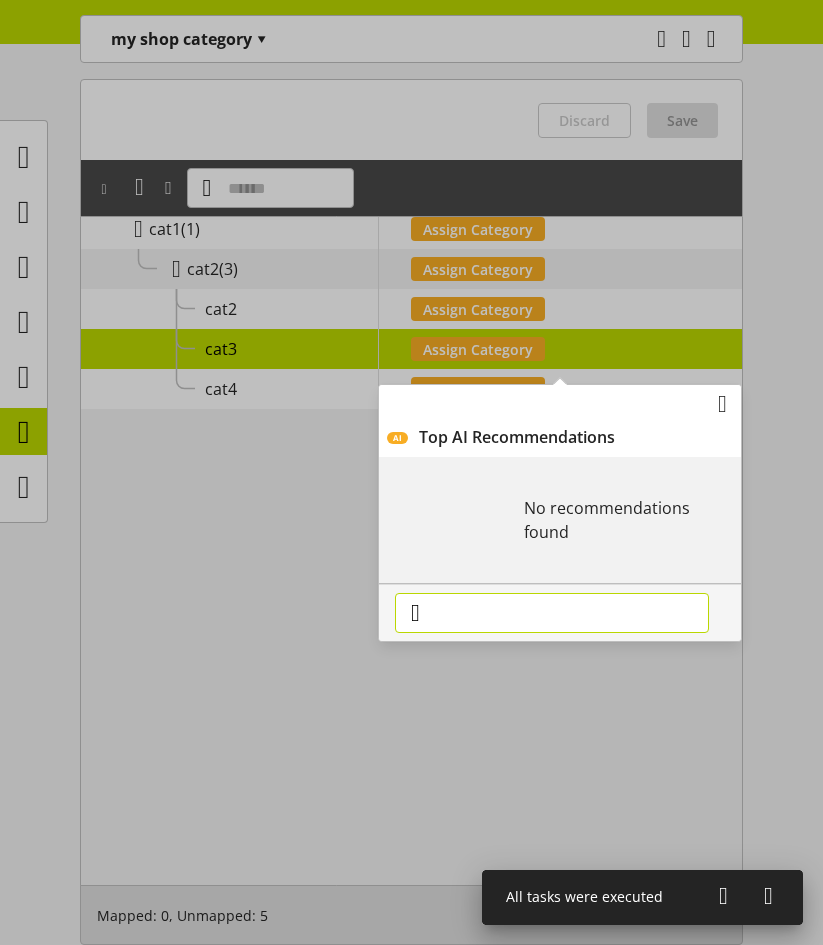 click at bounding box center (552, 613) 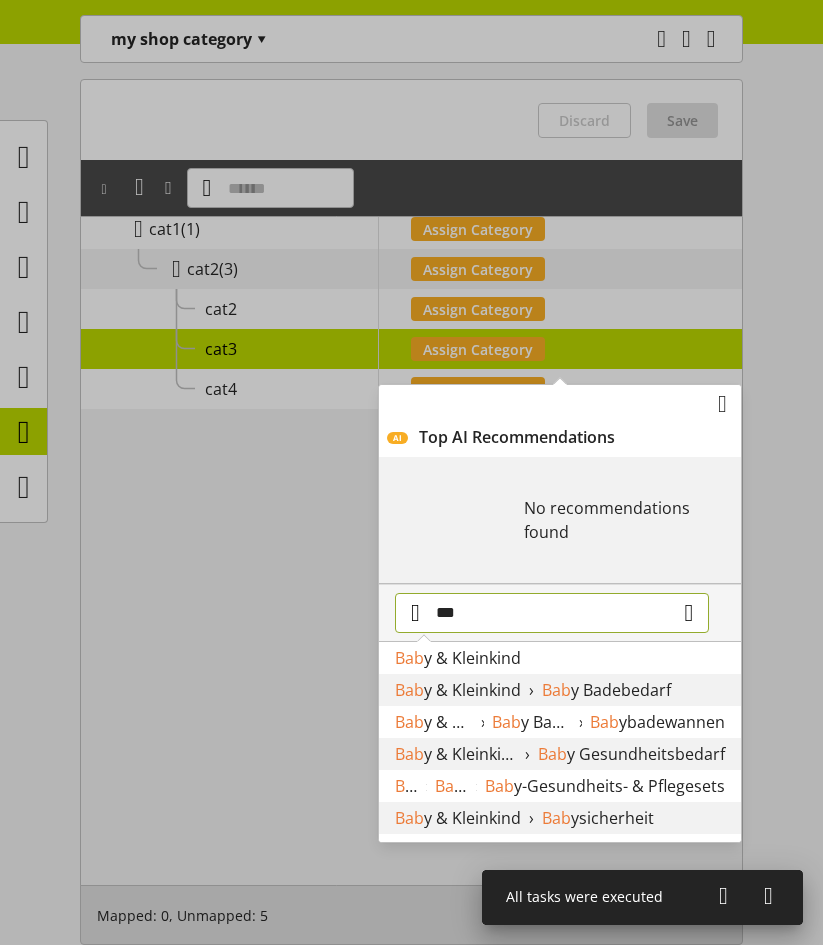 type on "***" 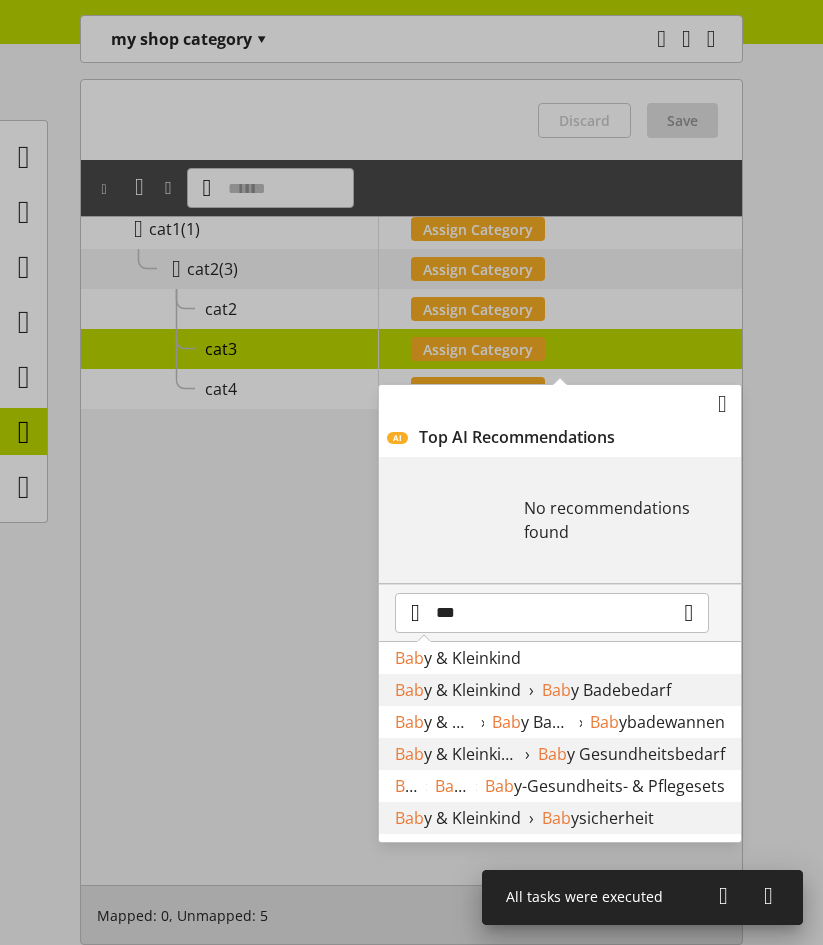 click on "y & Kleinkind" at bounding box center [472, 658] 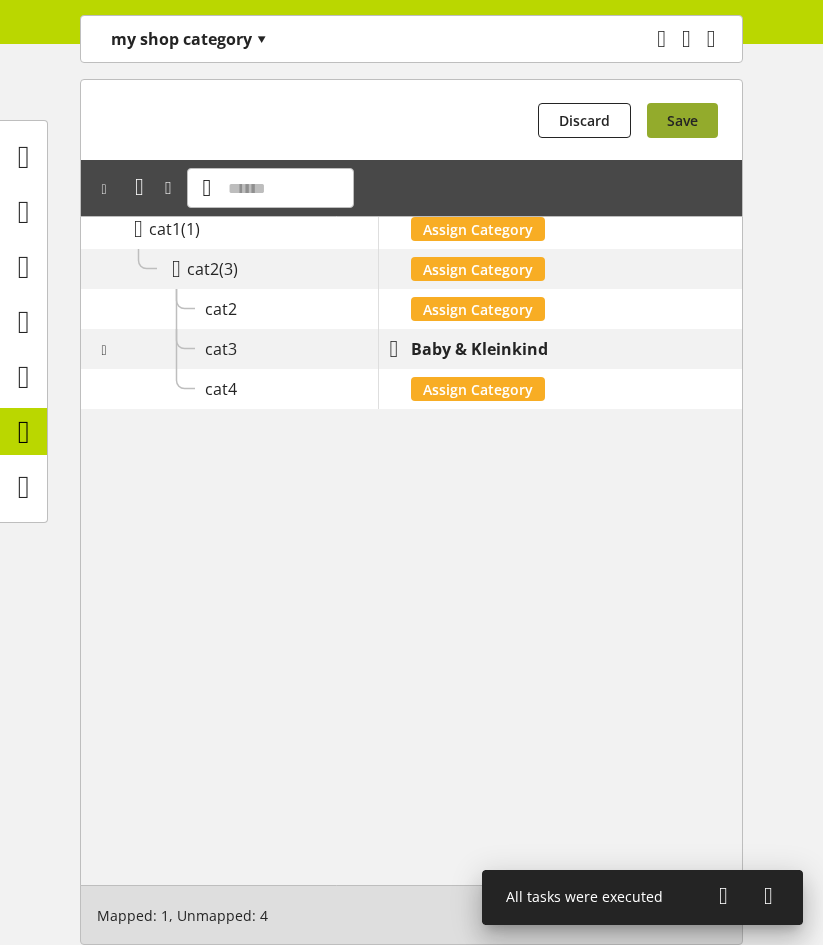 click on "Save" at bounding box center (682, 120) 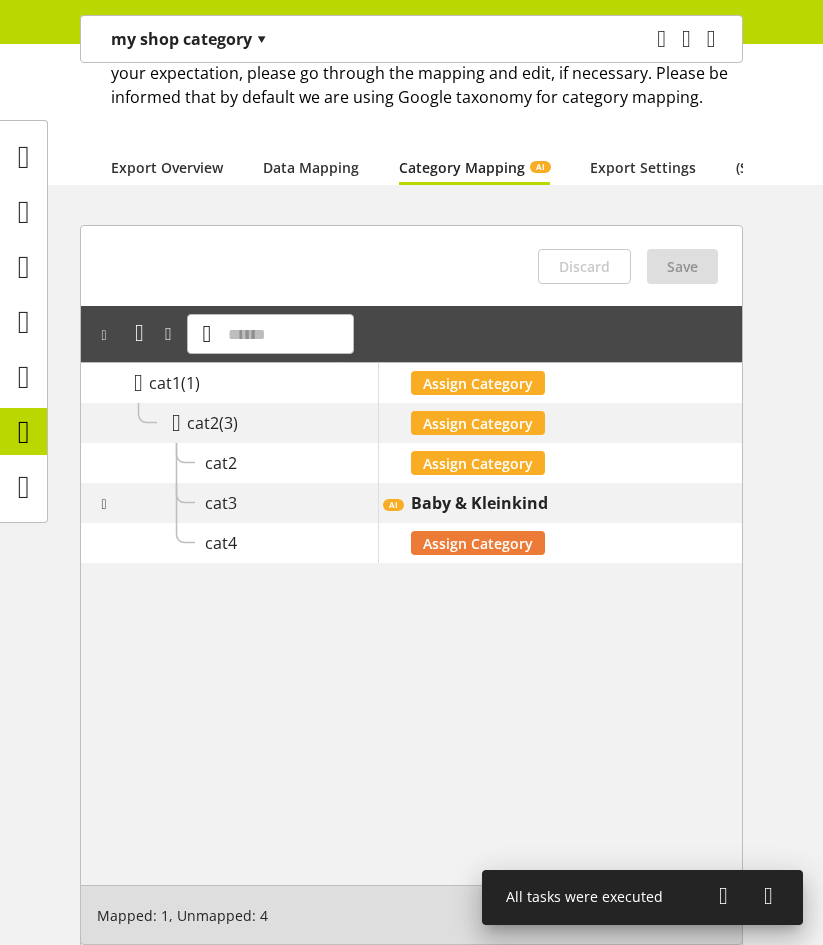 scroll, scrollTop: 0, scrollLeft: 0, axis: both 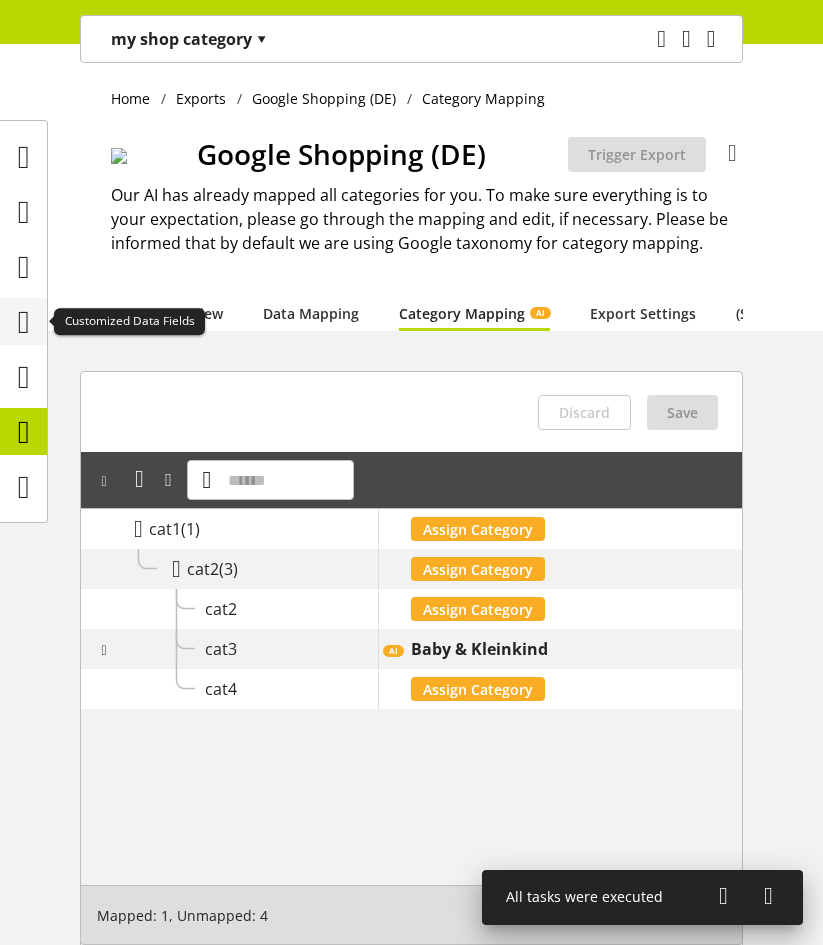 click at bounding box center (23, 321) 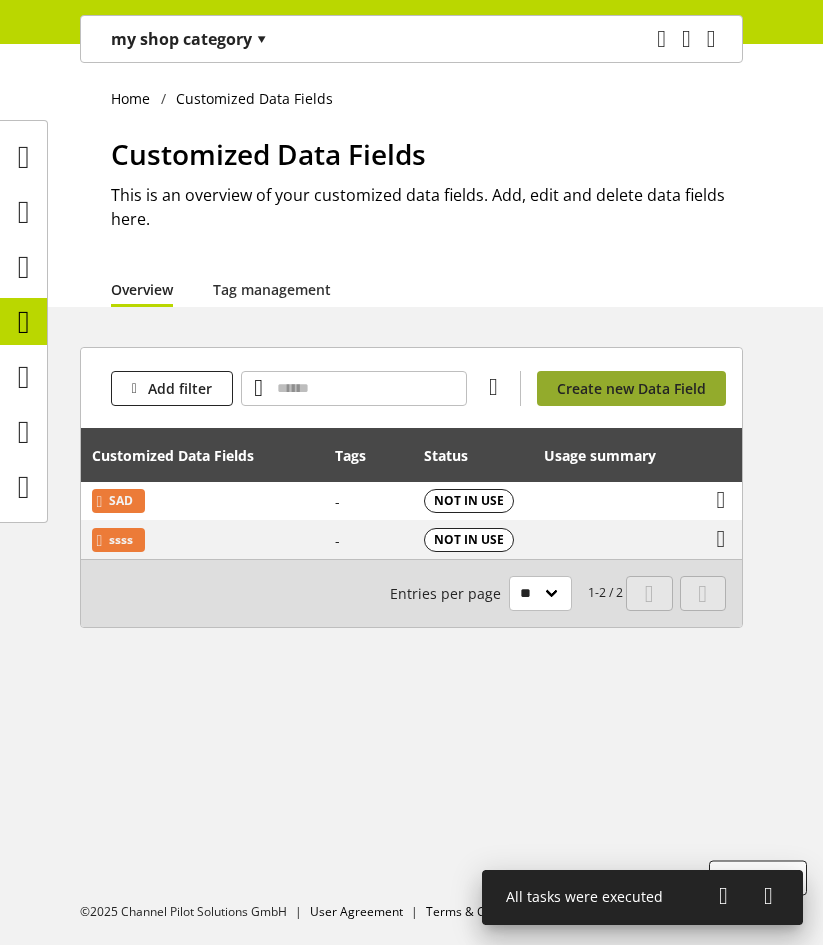 click on "Create new Data Field" at bounding box center (631, 388) 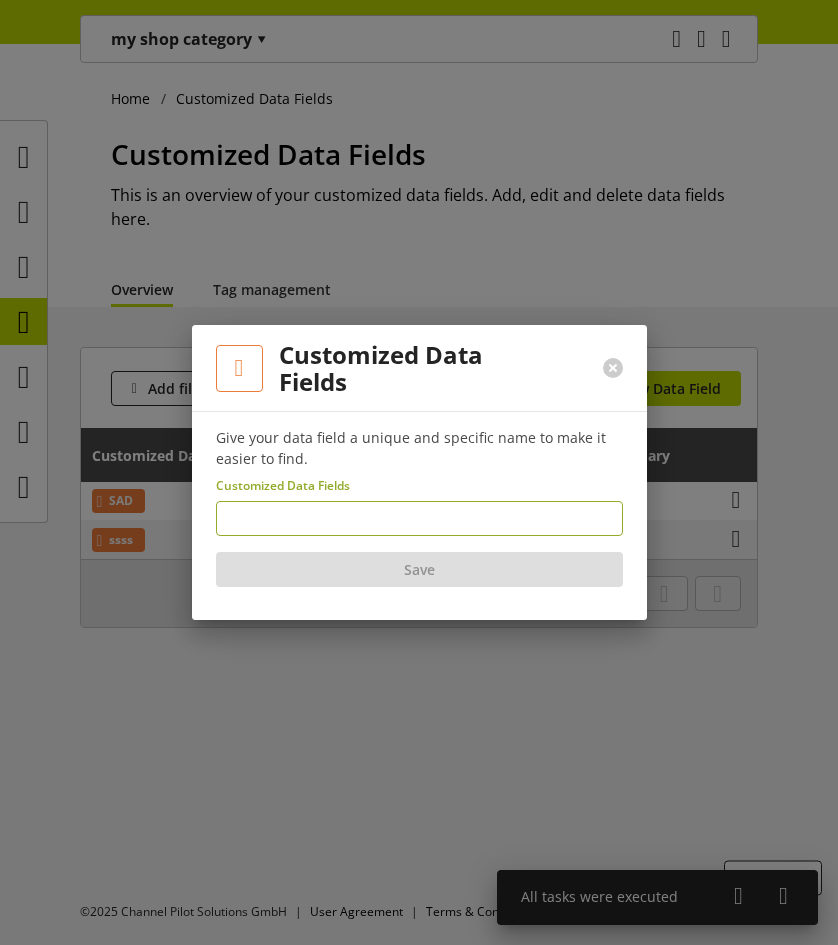 click at bounding box center [419, 518] 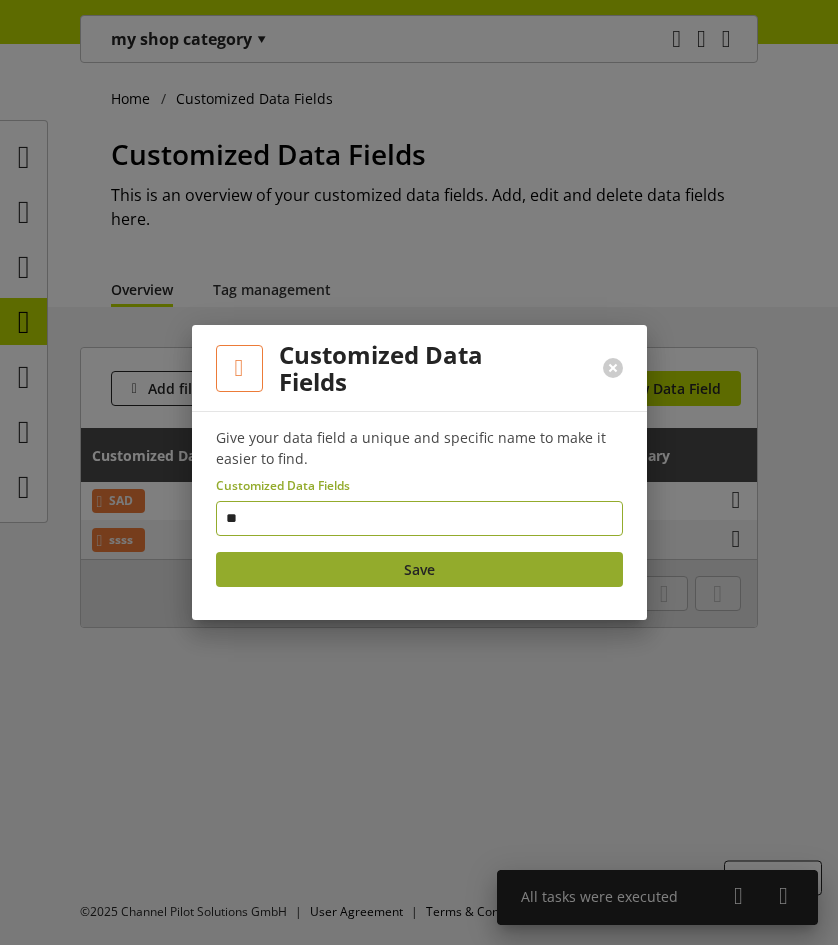 type on "**" 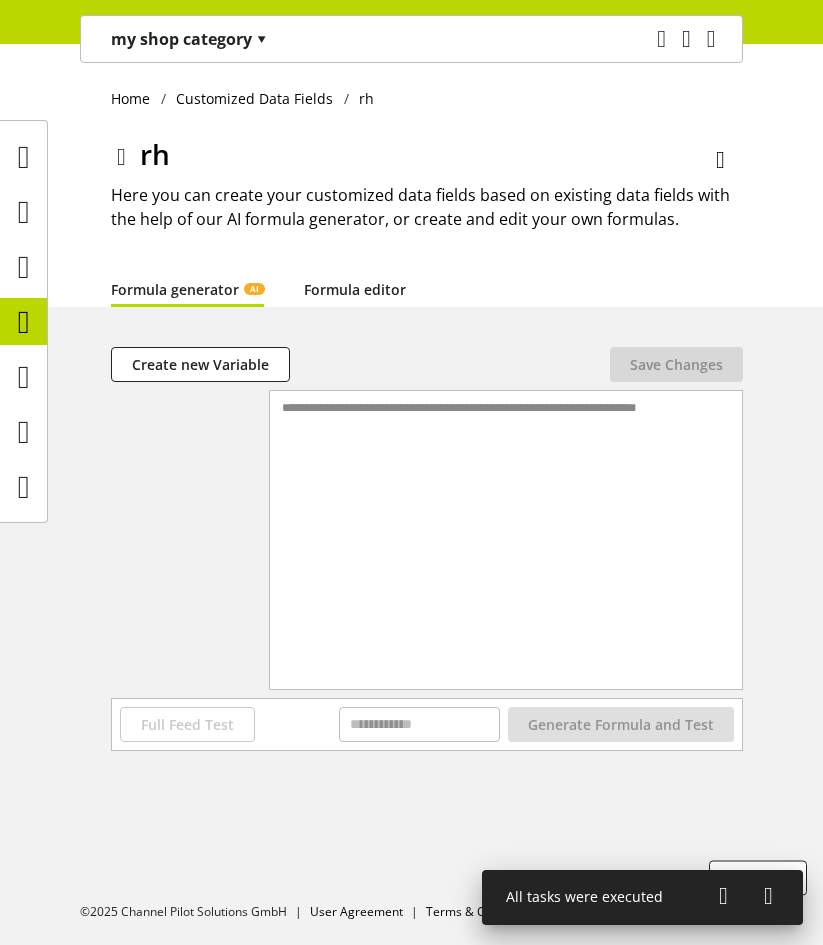 click on "Formula editor" at bounding box center (355, 289) 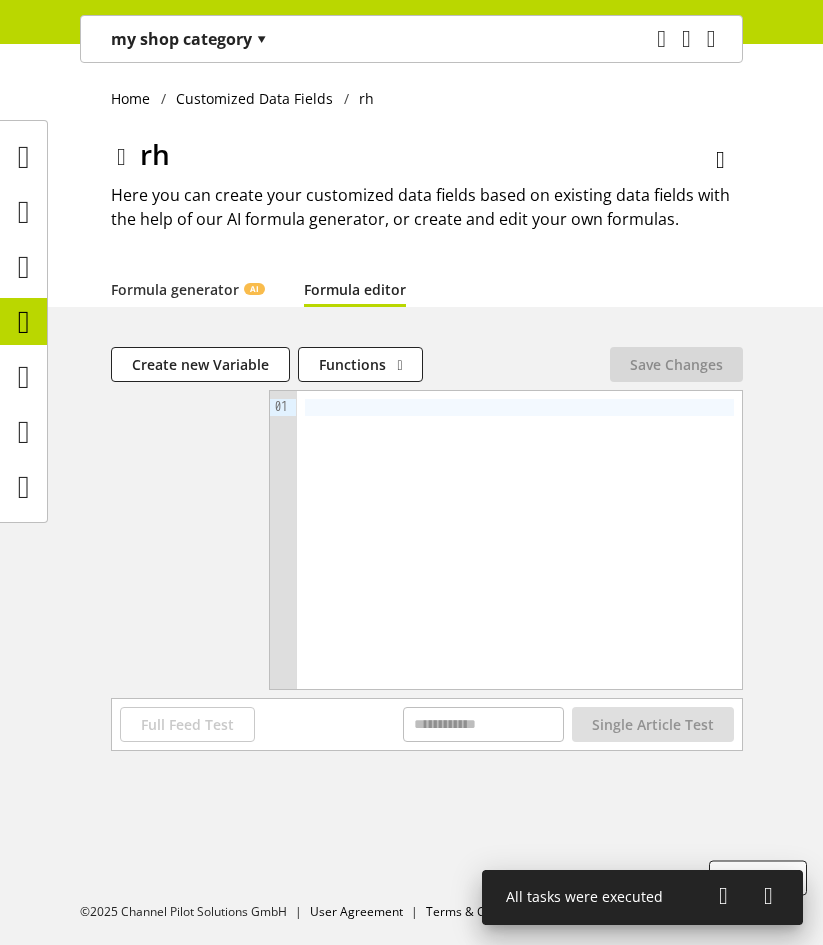 click at bounding box center (519, 540) 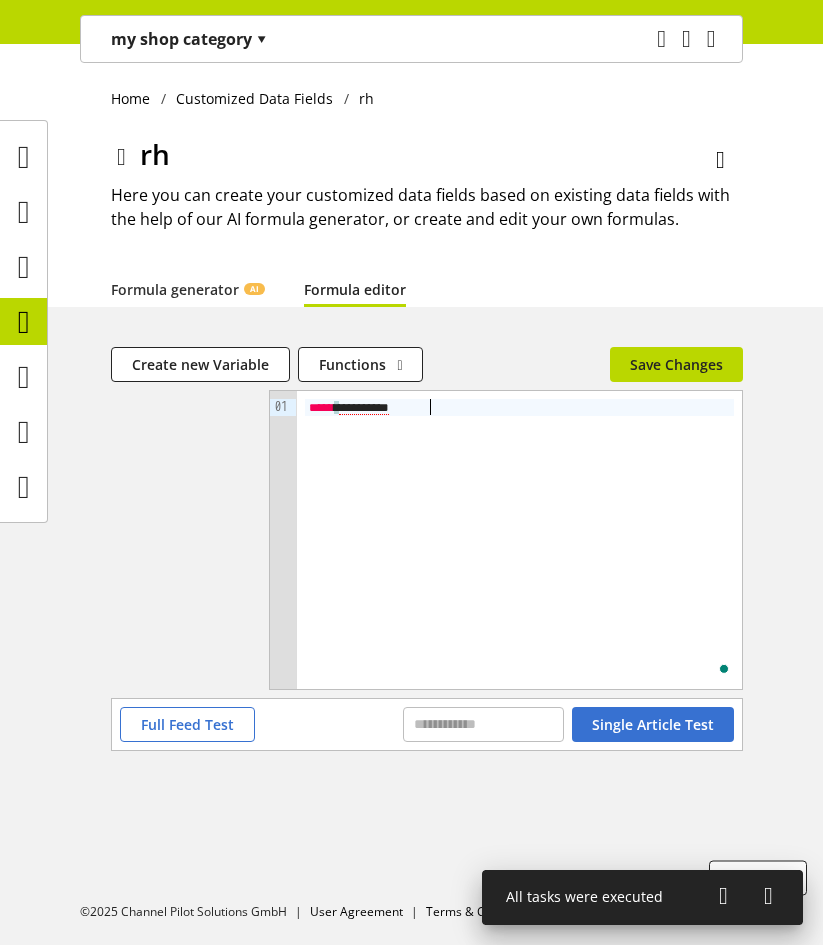 click on "*********" at bounding box center (364, 408) 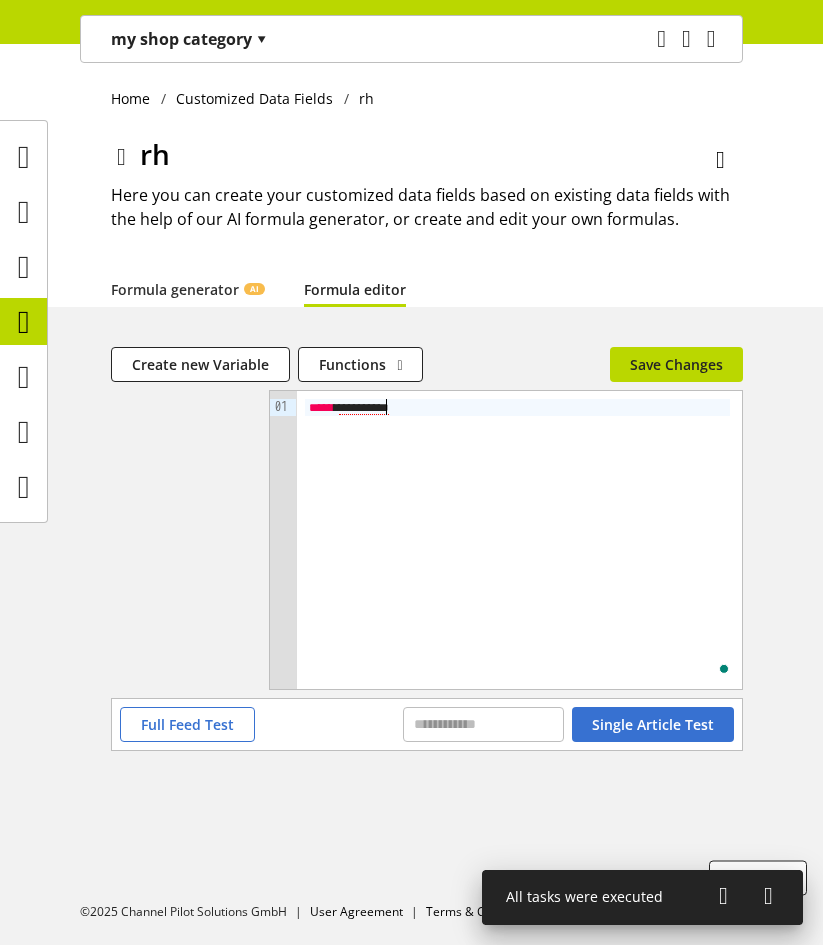 click on "*********" at bounding box center [364, 408] 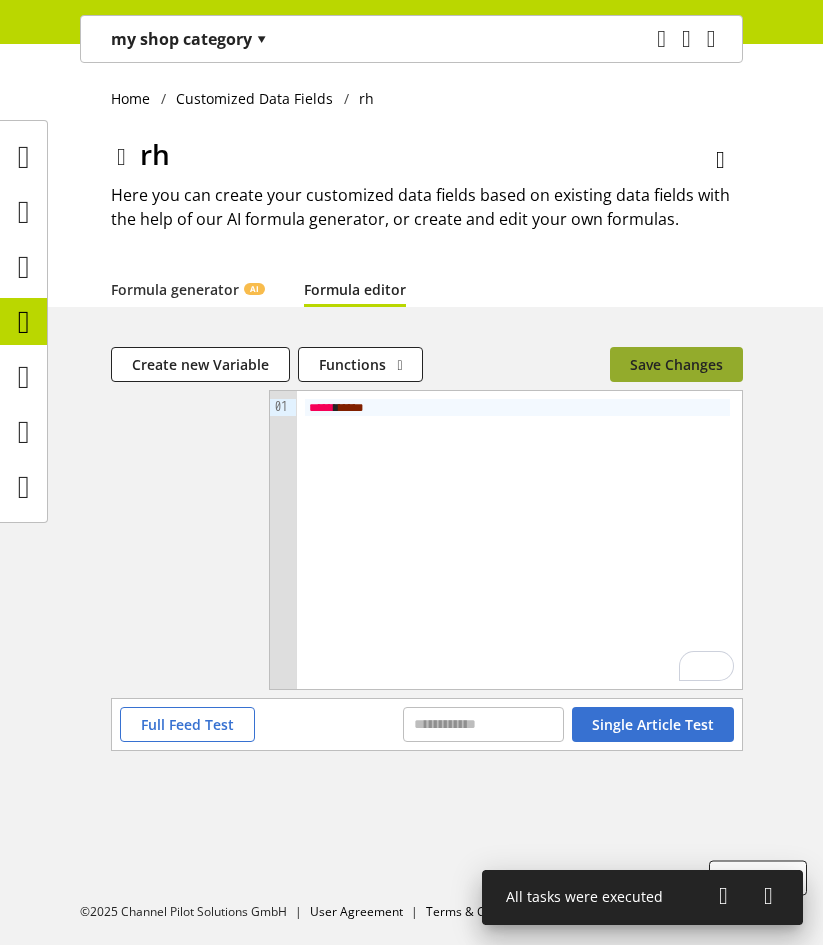 click on "Save Changes" at bounding box center [676, 364] 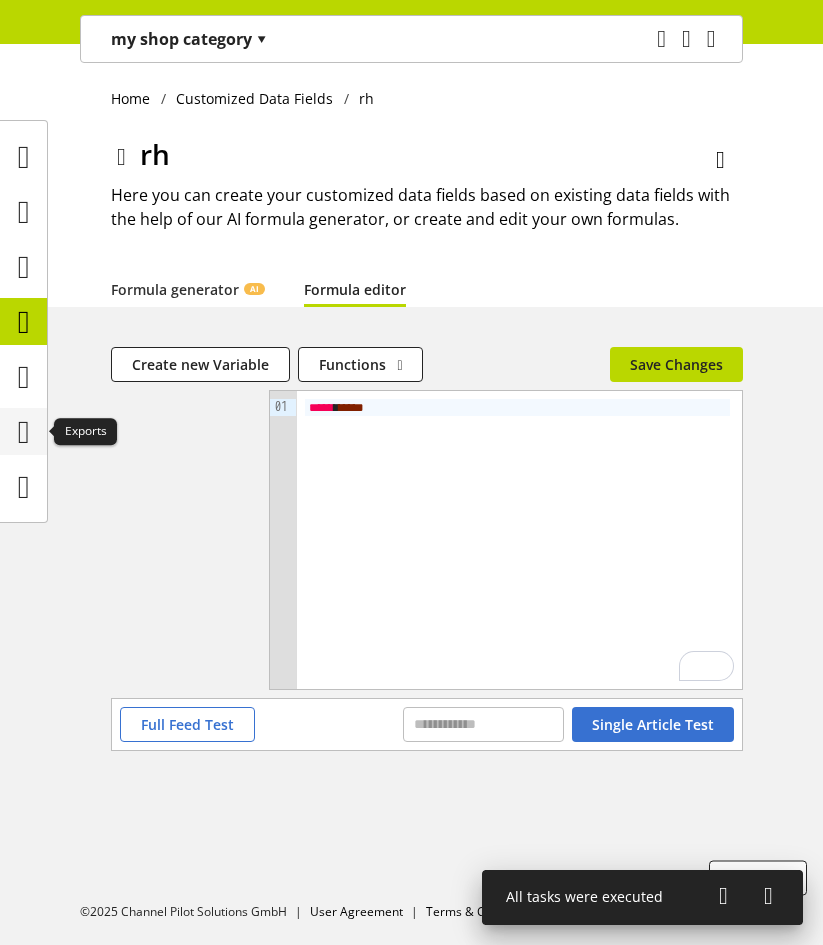 click at bounding box center (24, 432) 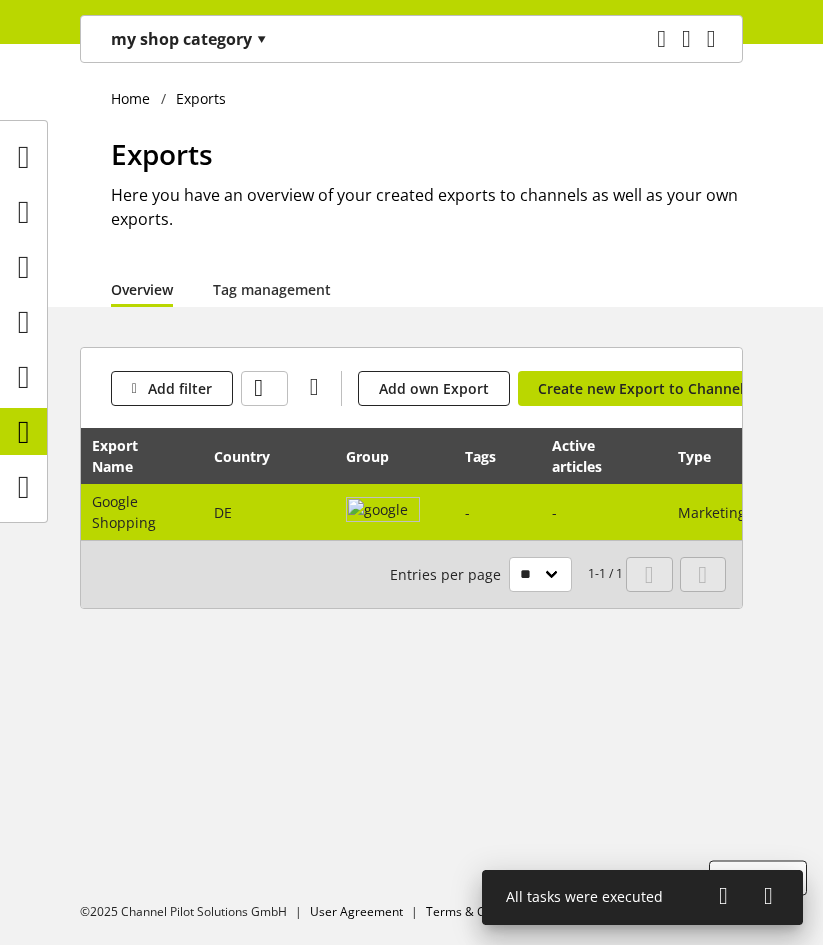 click on "-" at bounding box center [497, 512] 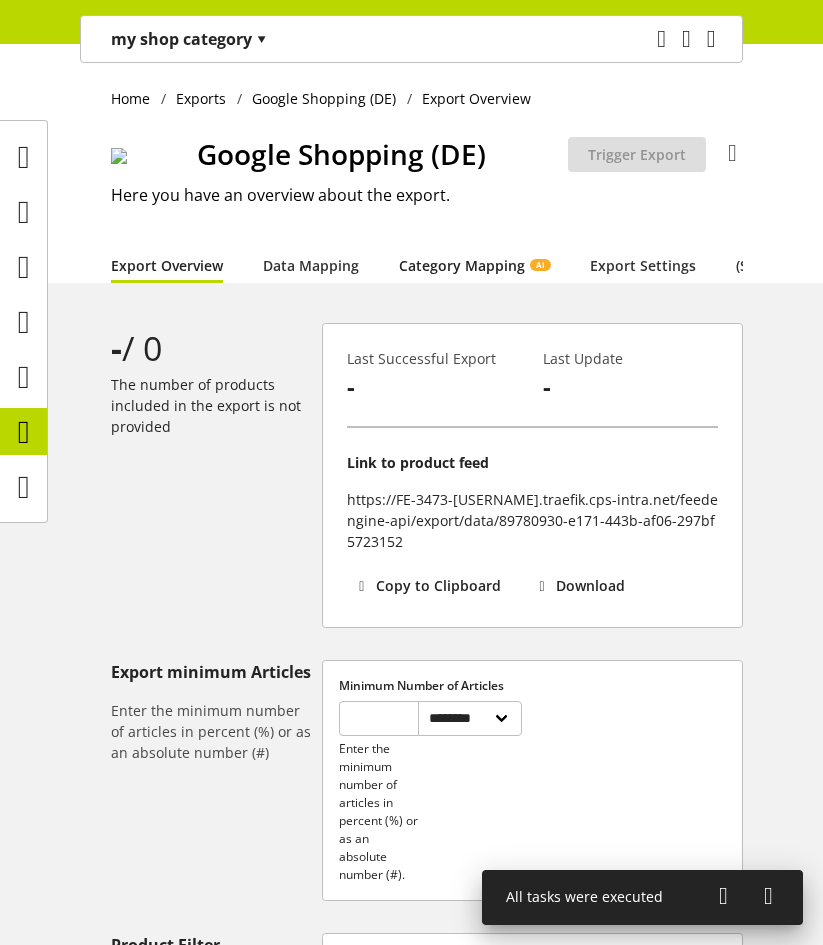 click on "Category Mapping AI" at bounding box center [474, 265] 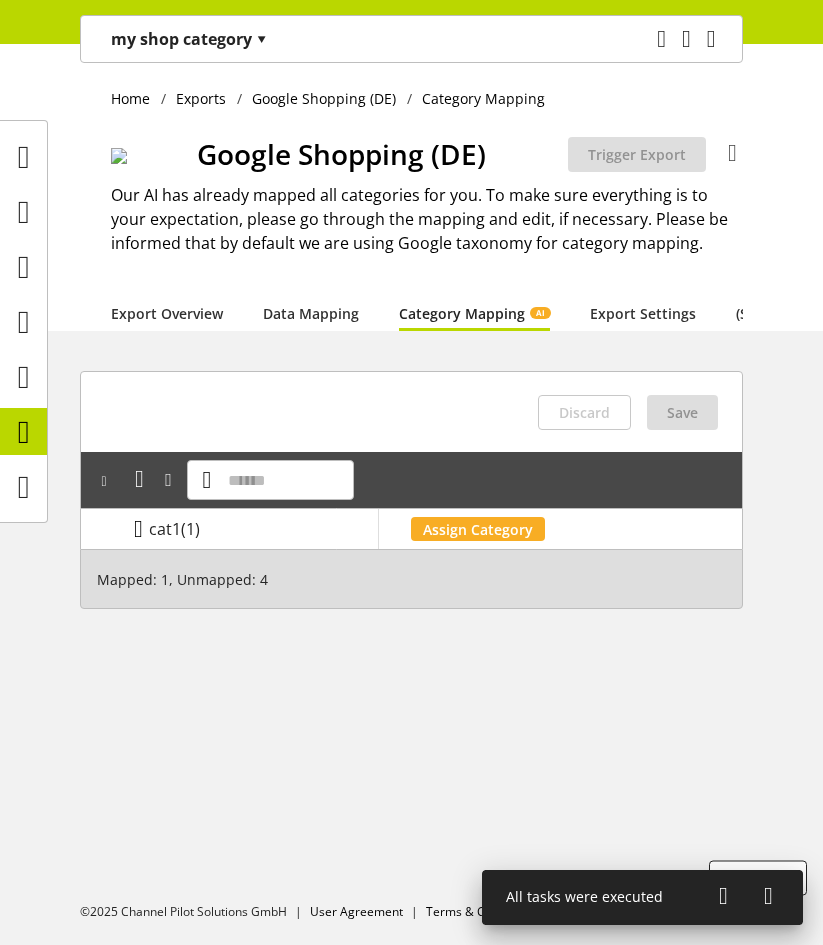 click at bounding box center (138, 529) 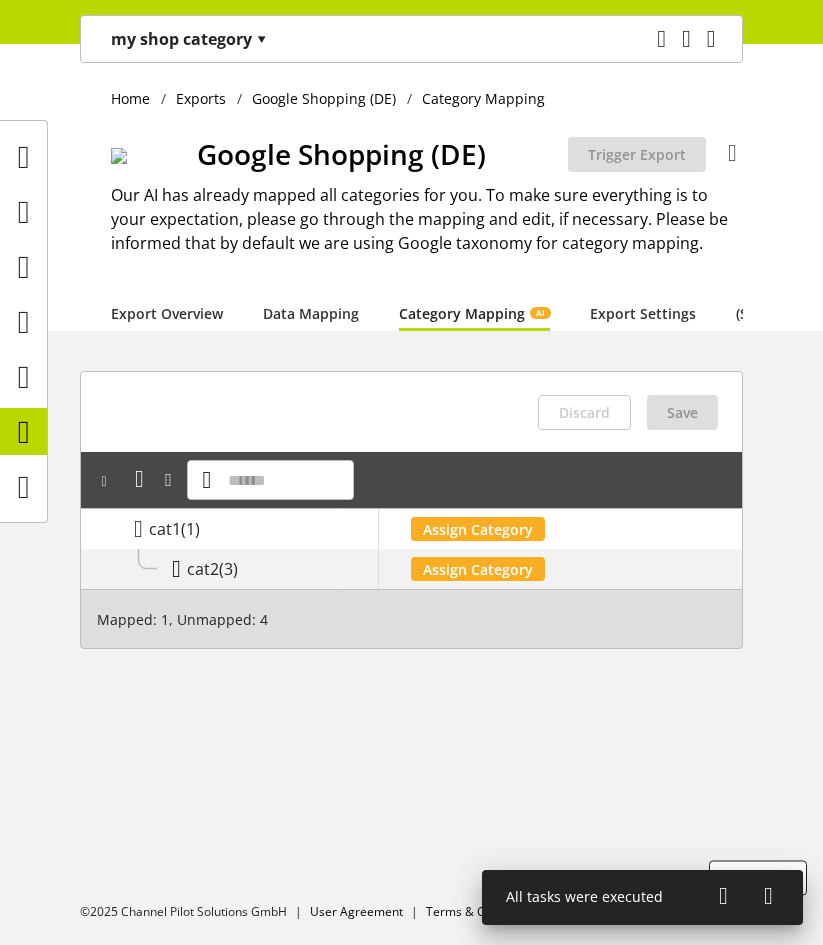 click at bounding box center (176, 569) 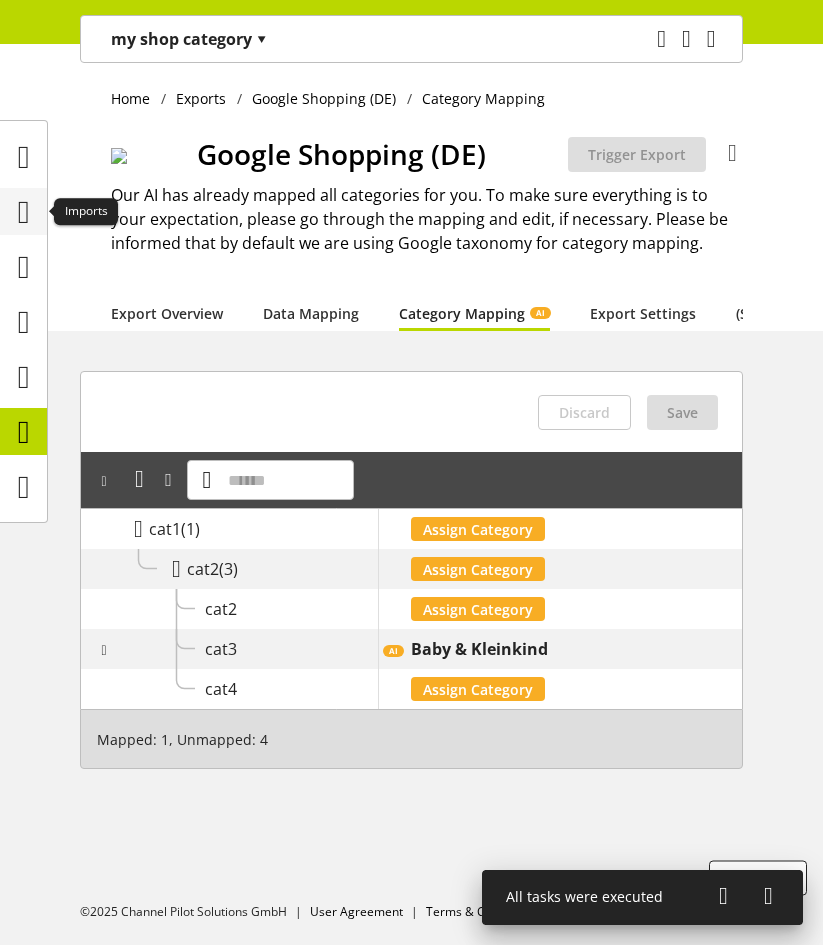 click at bounding box center (24, 212) 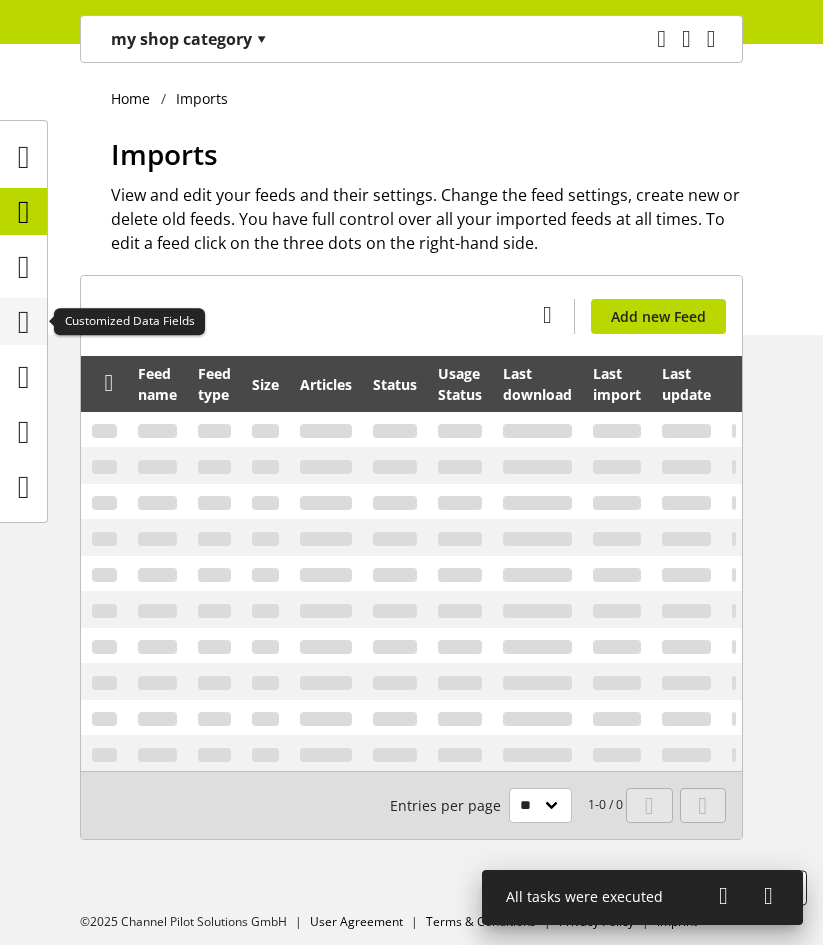 click at bounding box center [24, 322] 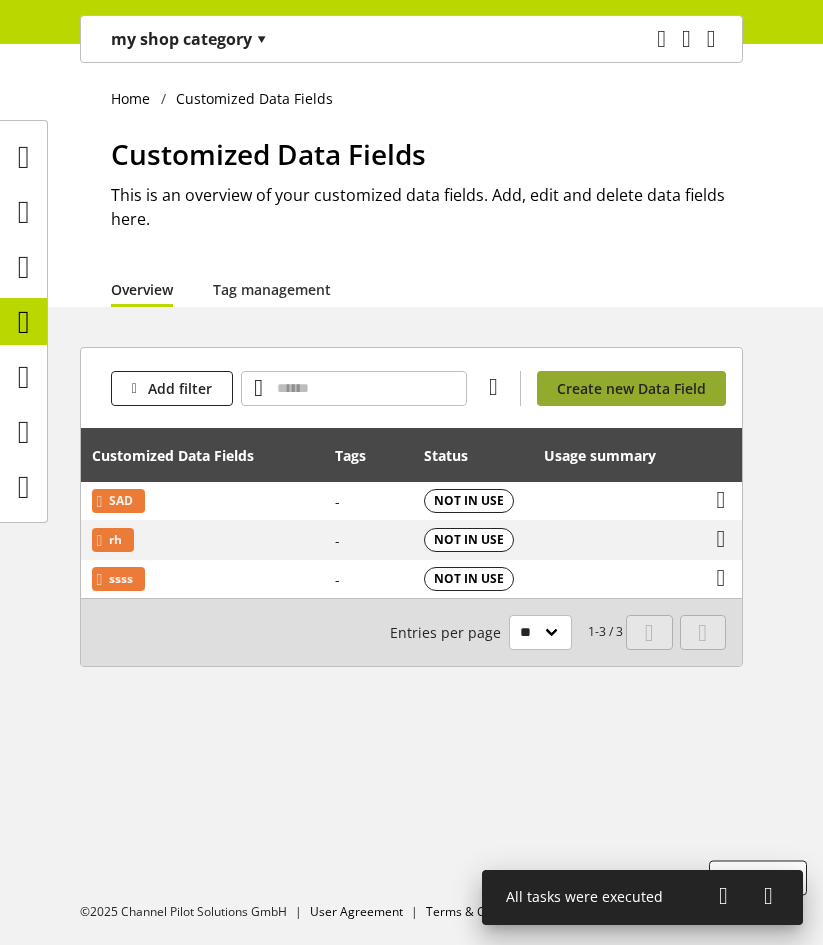 click on "Create new Data Field" at bounding box center (631, 388) 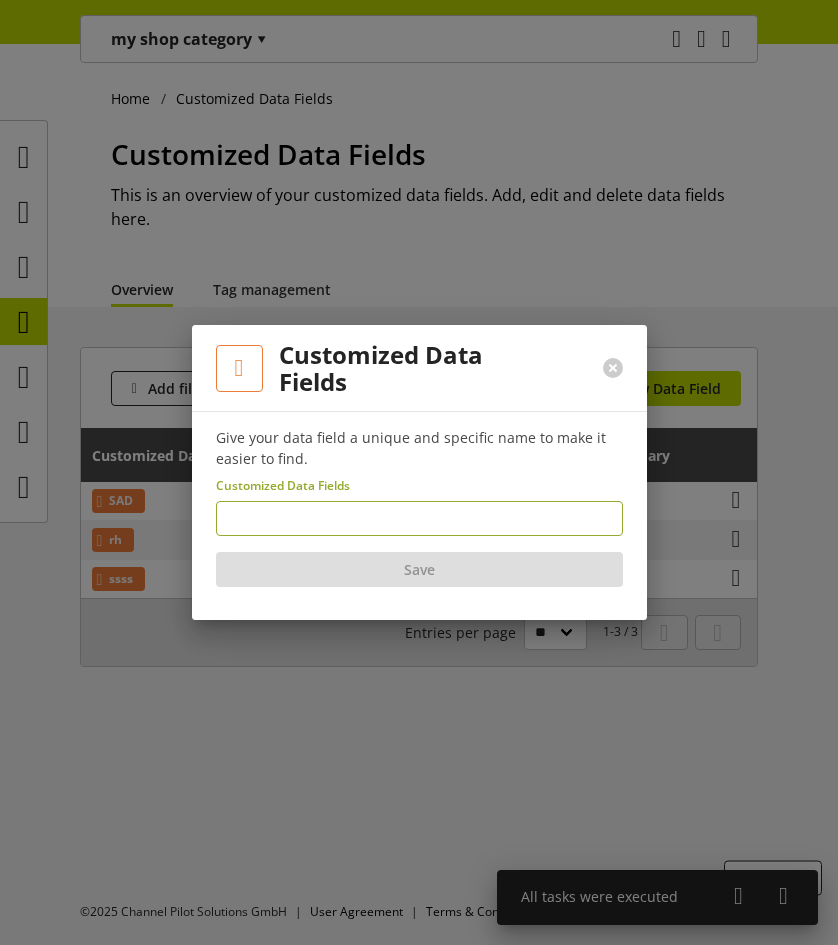 click at bounding box center [419, 518] 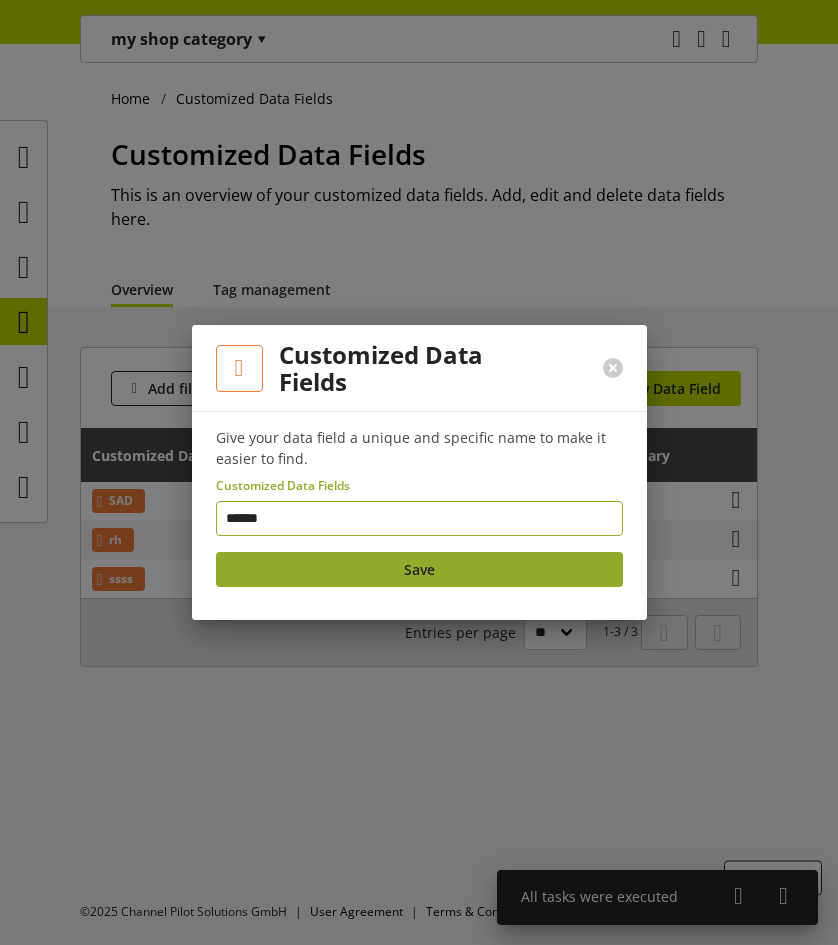 type on "******" 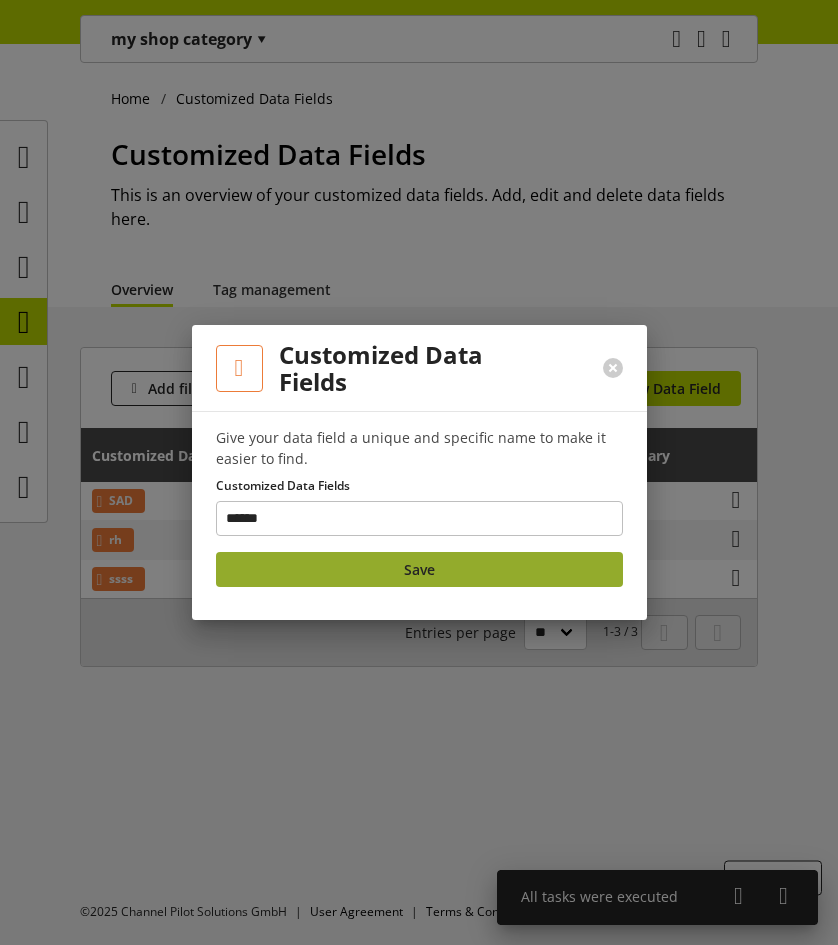 click on "Save" at bounding box center [419, 569] 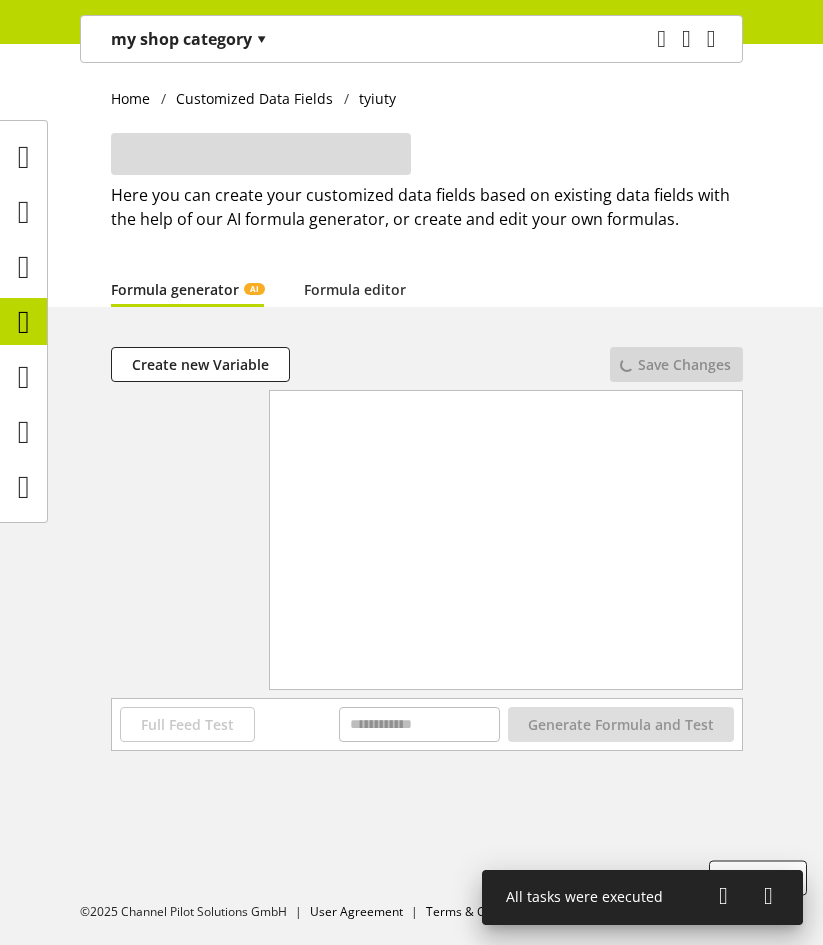 click on "**********" at bounding box center [506, 515] 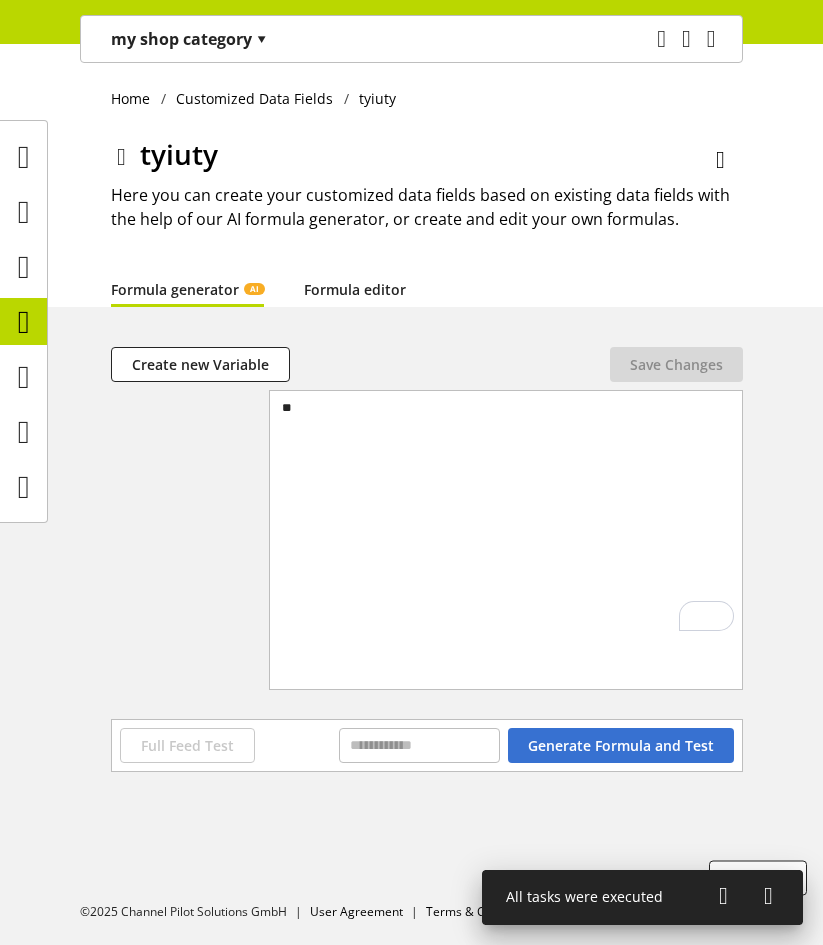 click on "Formula editor" at bounding box center [355, 289] 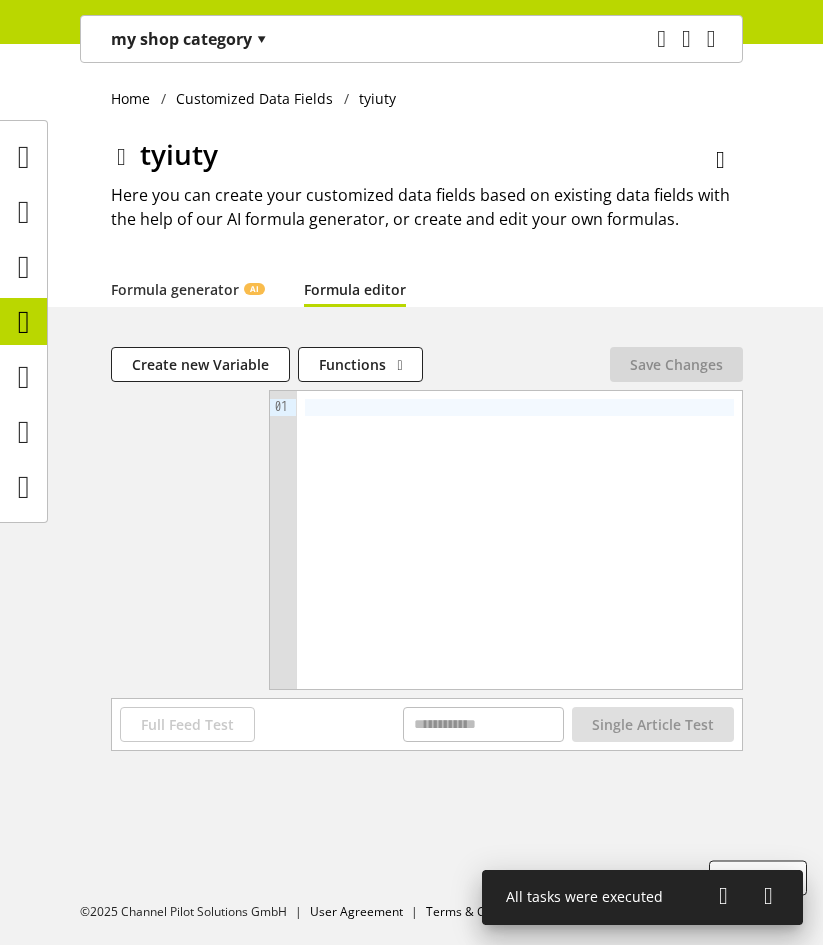 click at bounding box center [519, 407] 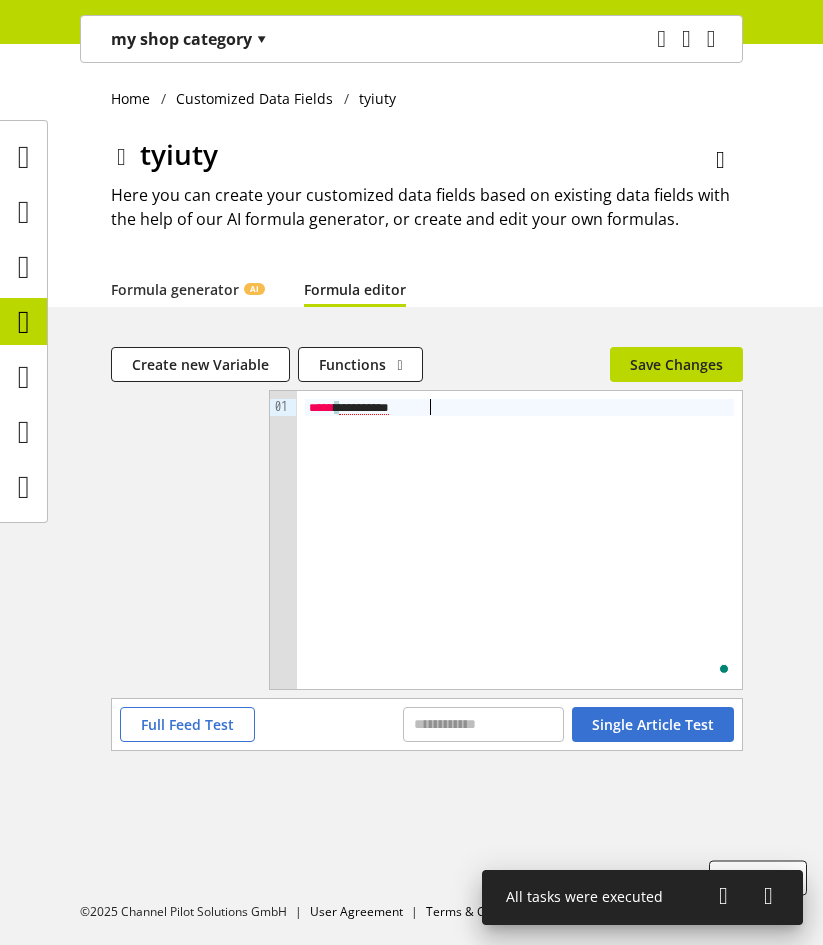 click on "*********" at bounding box center (364, 408) 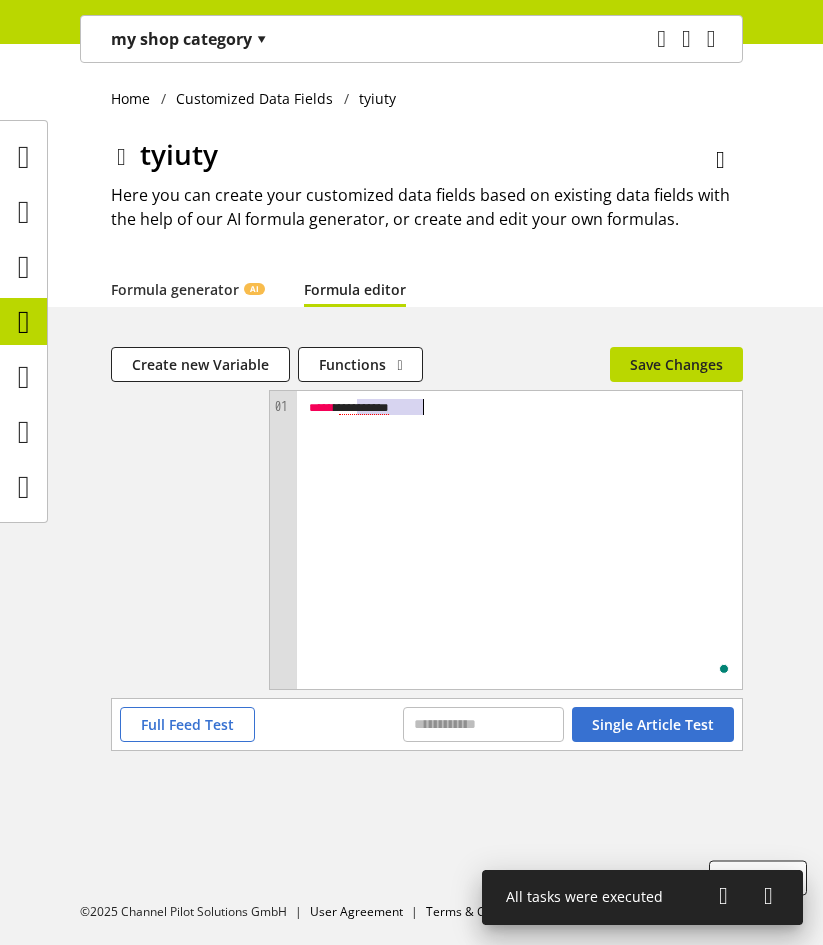 click on "*********" at bounding box center (364, 408) 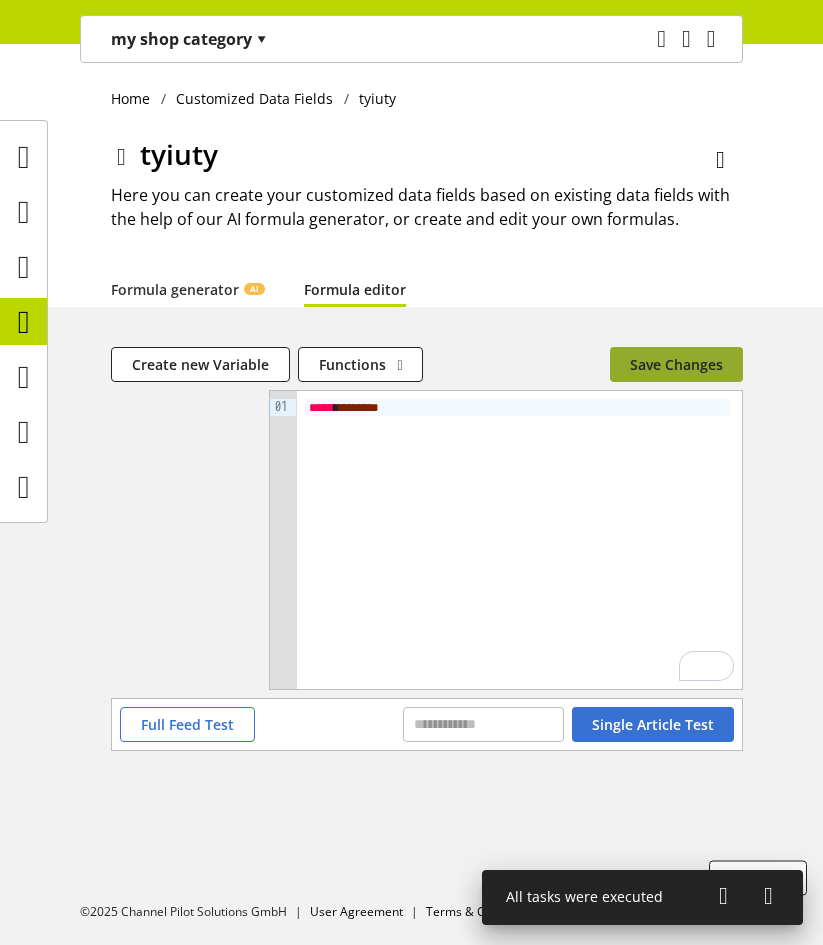 click on "Save Changes" at bounding box center (676, 364) 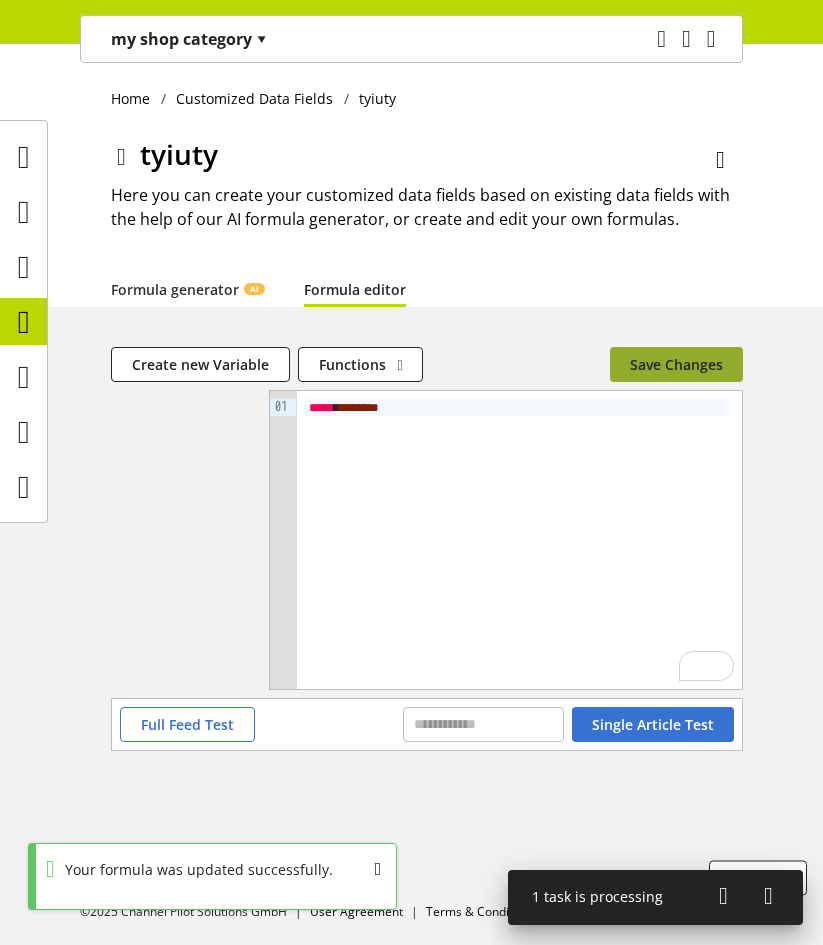 type 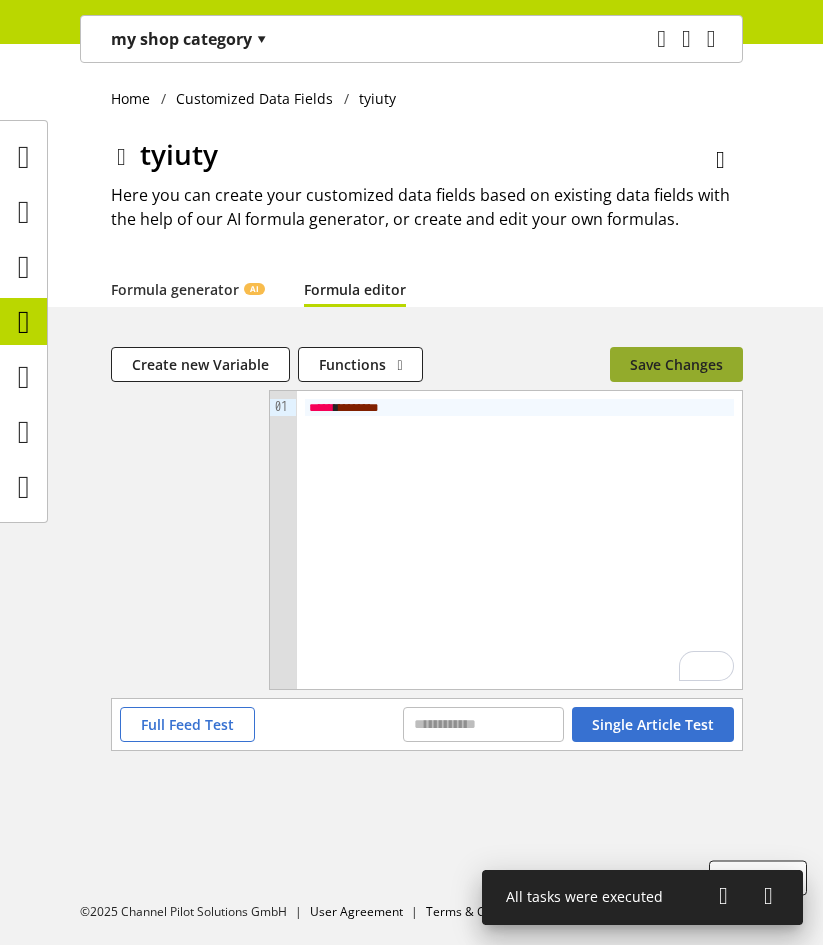type 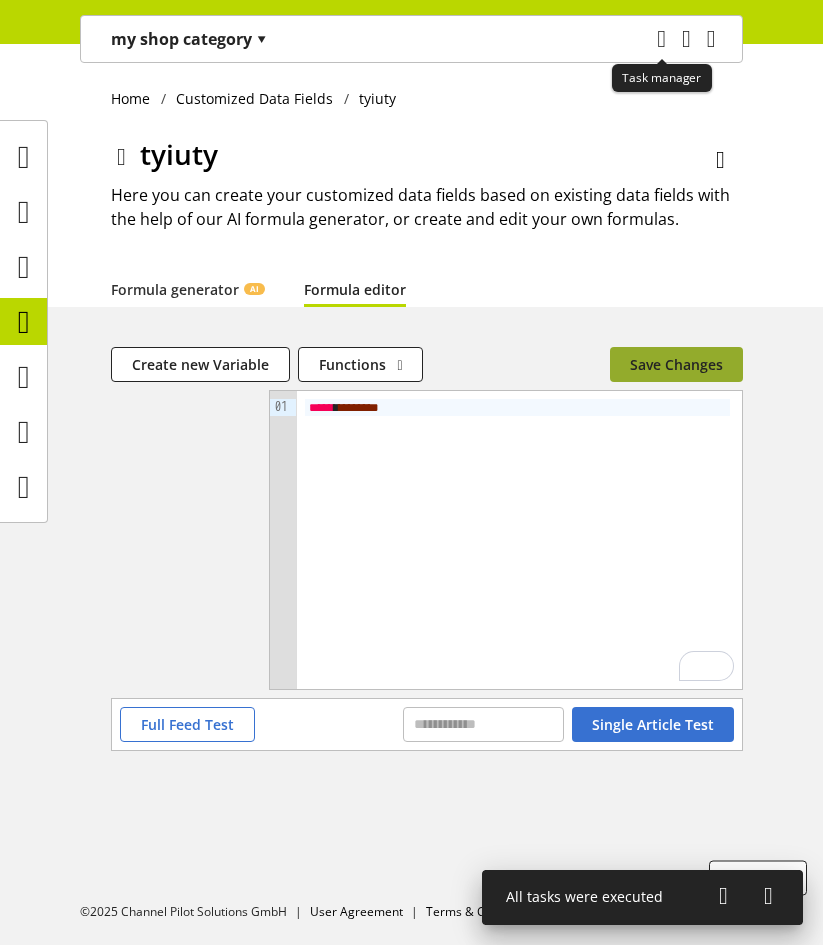 scroll, scrollTop: 0, scrollLeft: 0, axis: both 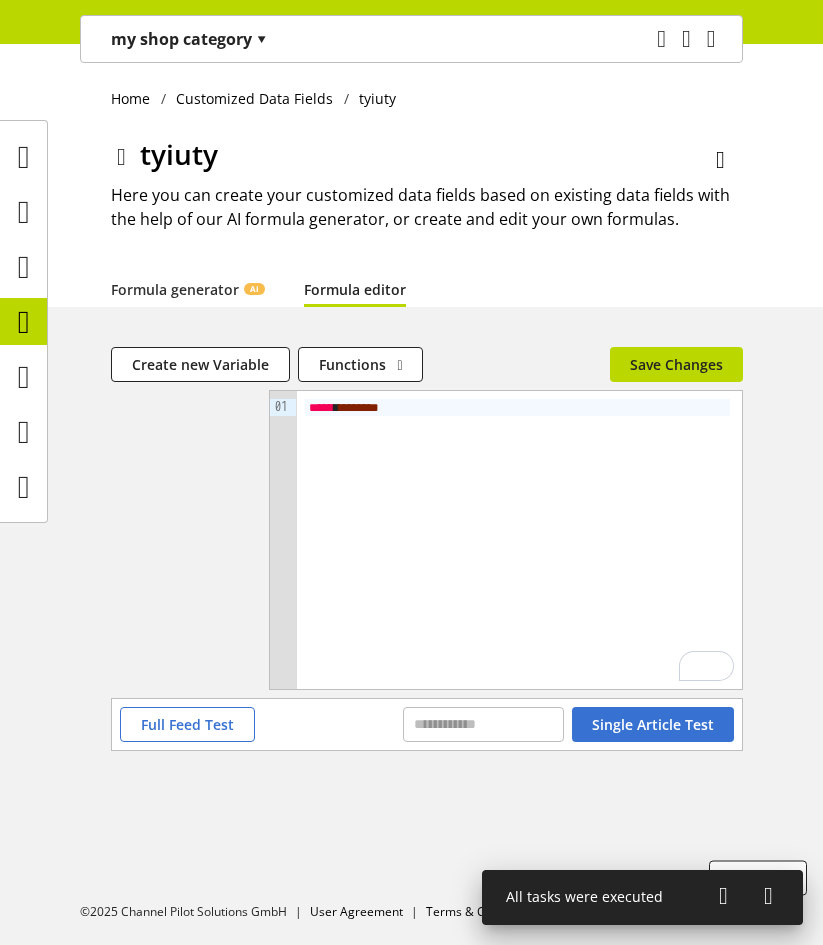 click on "*****" at bounding box center (356, 407) 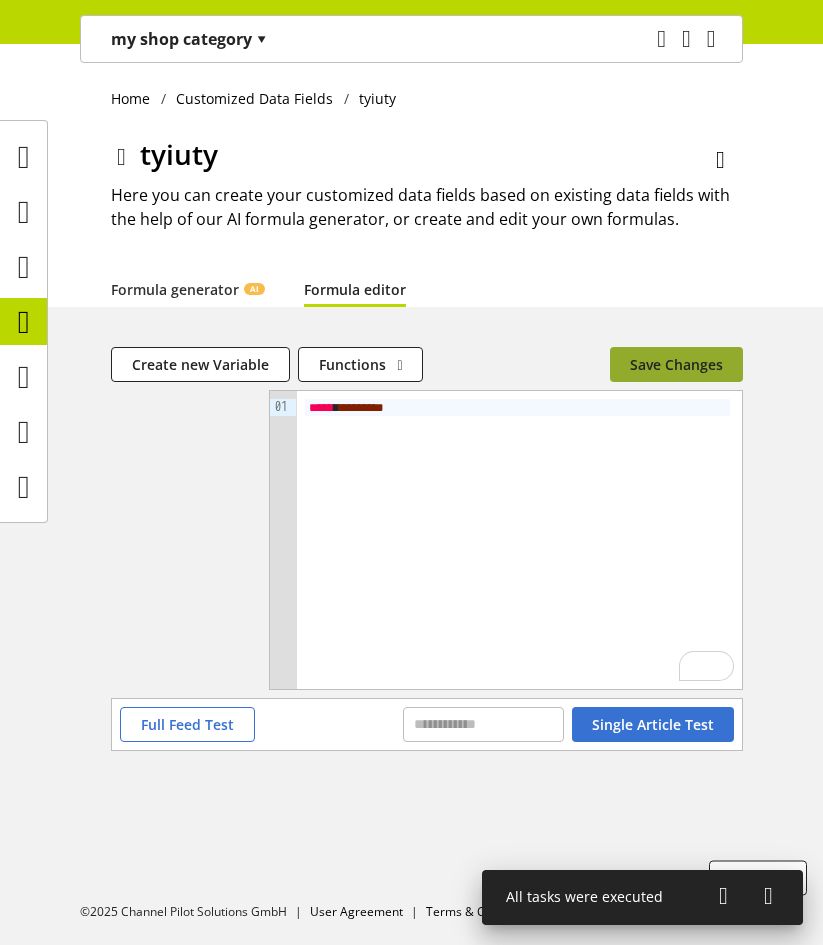 click on "Save Changes" at bounding box center [676, 364] 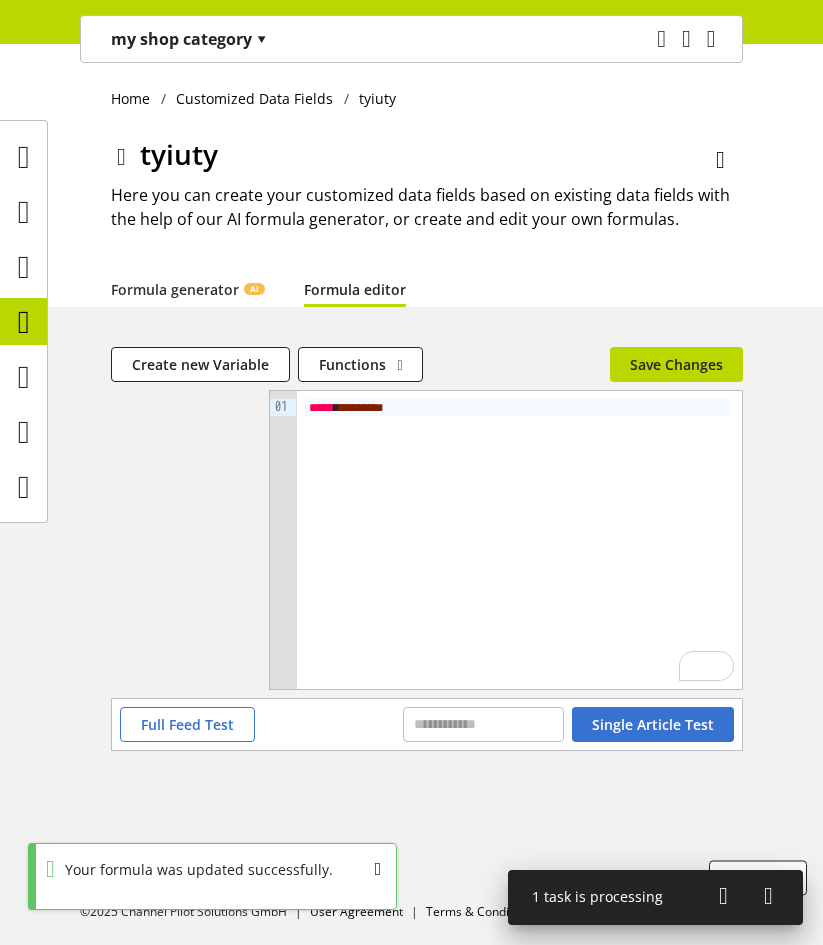 click at bounding box center [723, 896] 